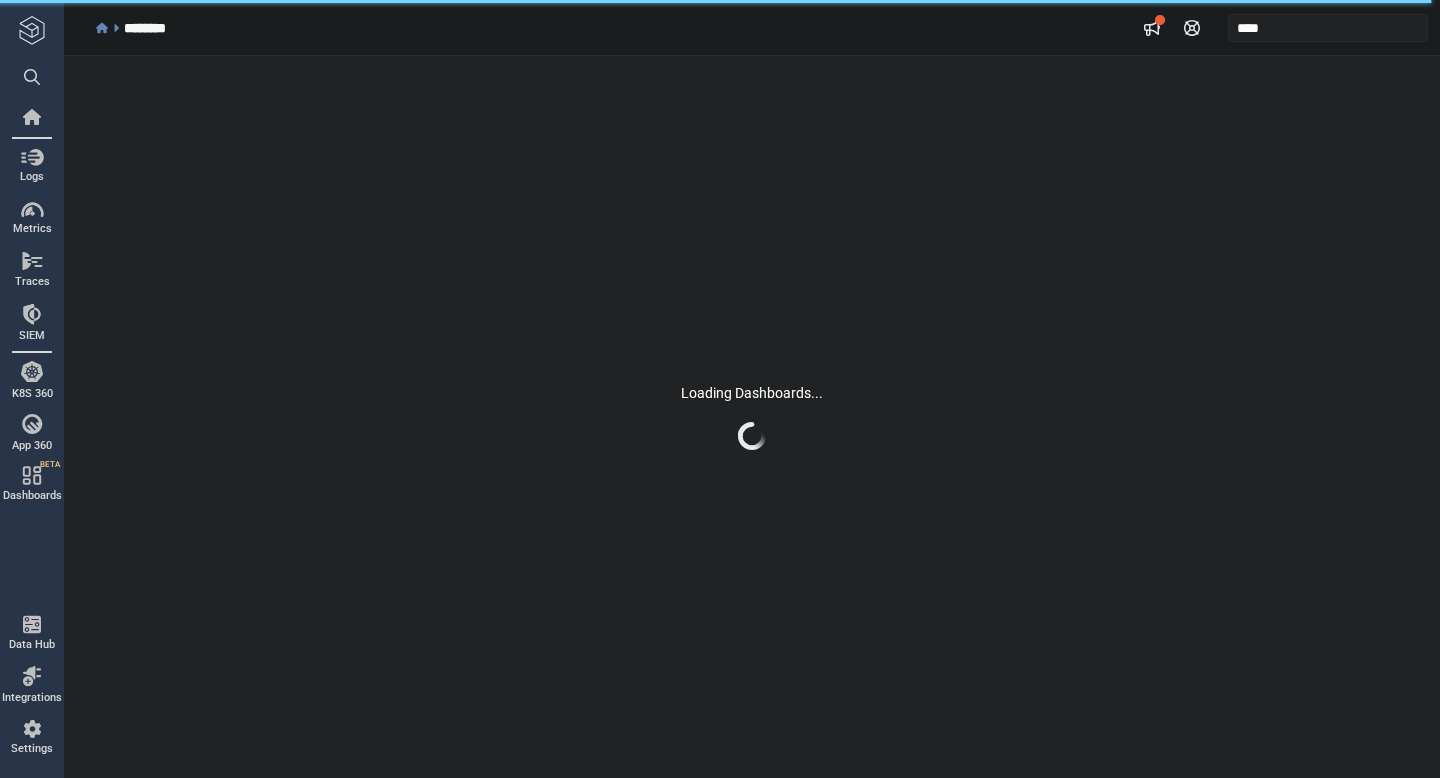 scroll, scrollTop: 0, scrollLeft: 0, axis: both 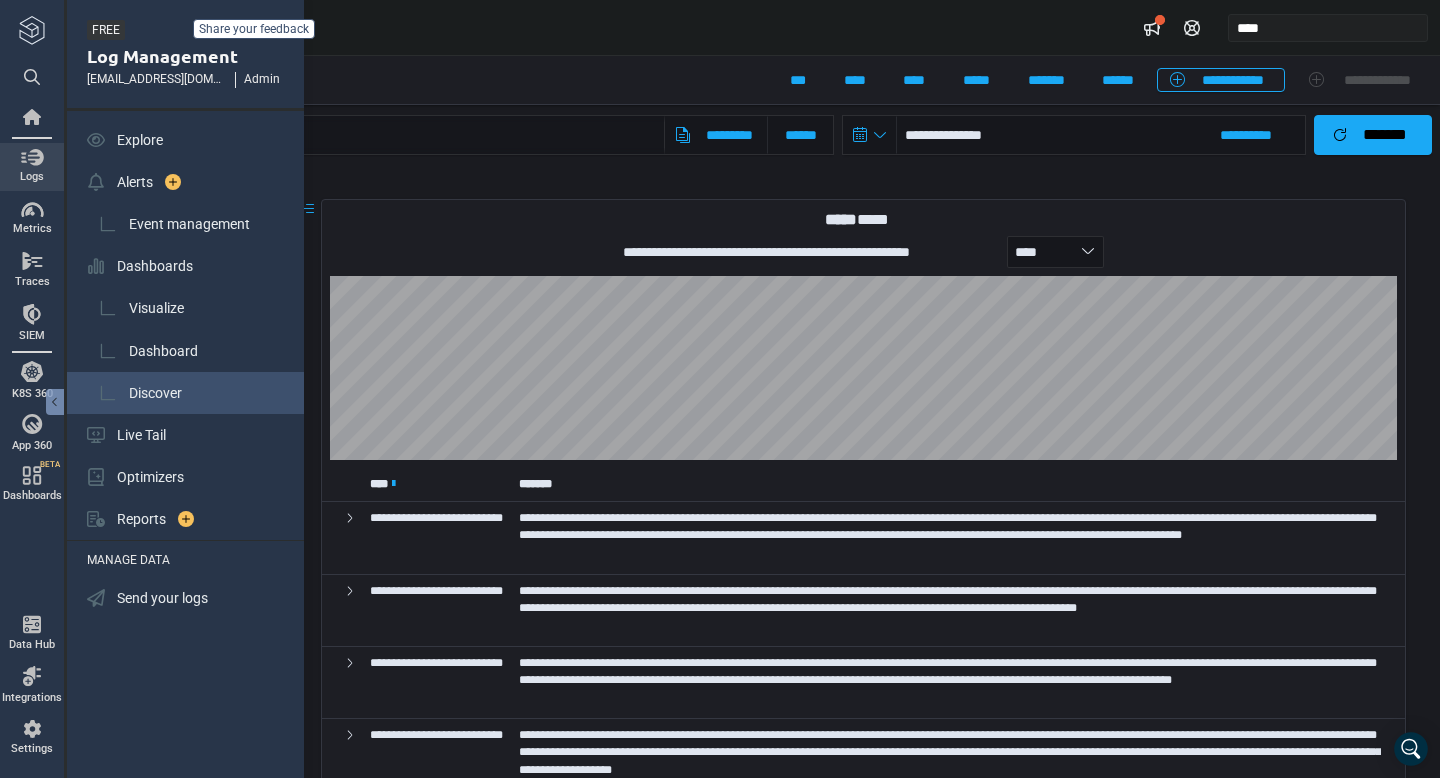 click on "Discover" at bounding box center [155, 393] 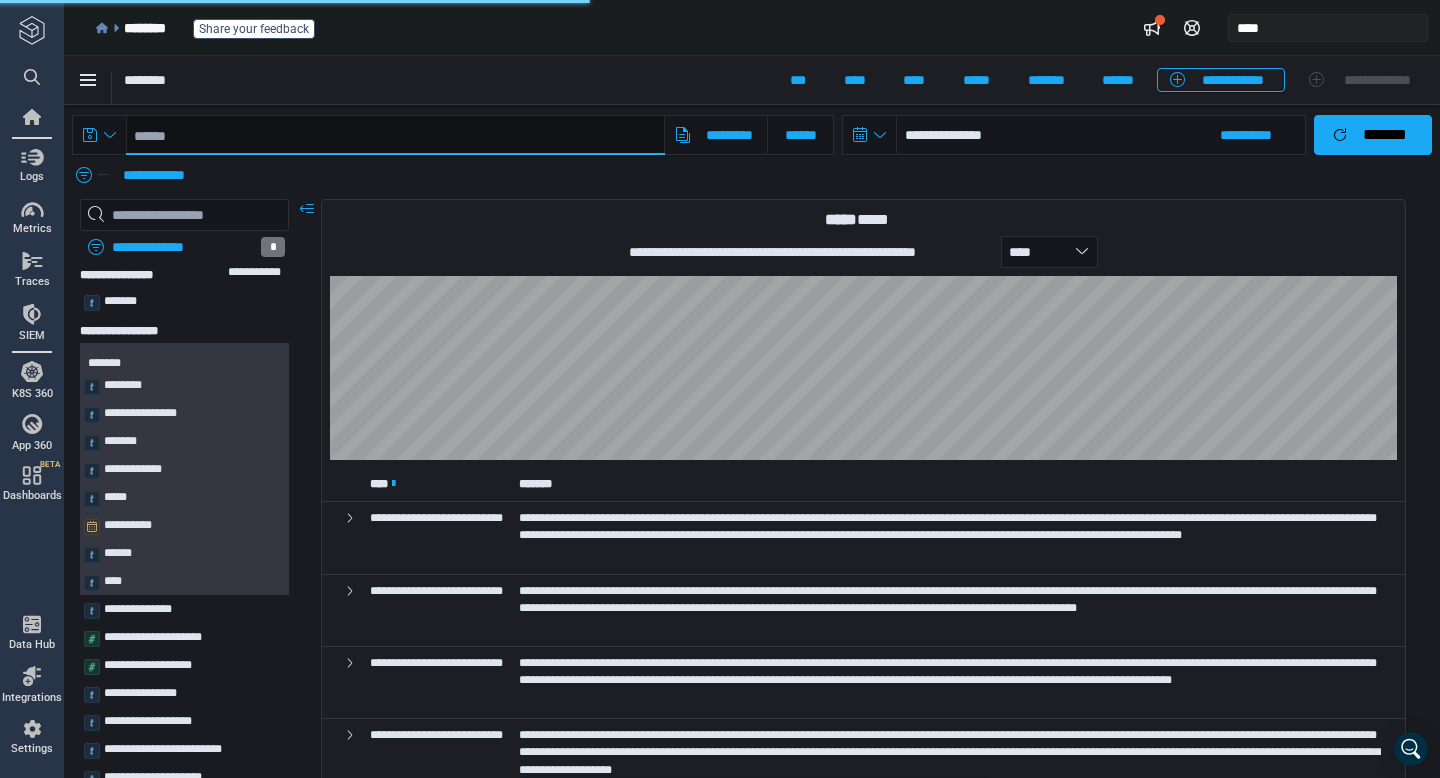 click at bounding box center (395, 135) 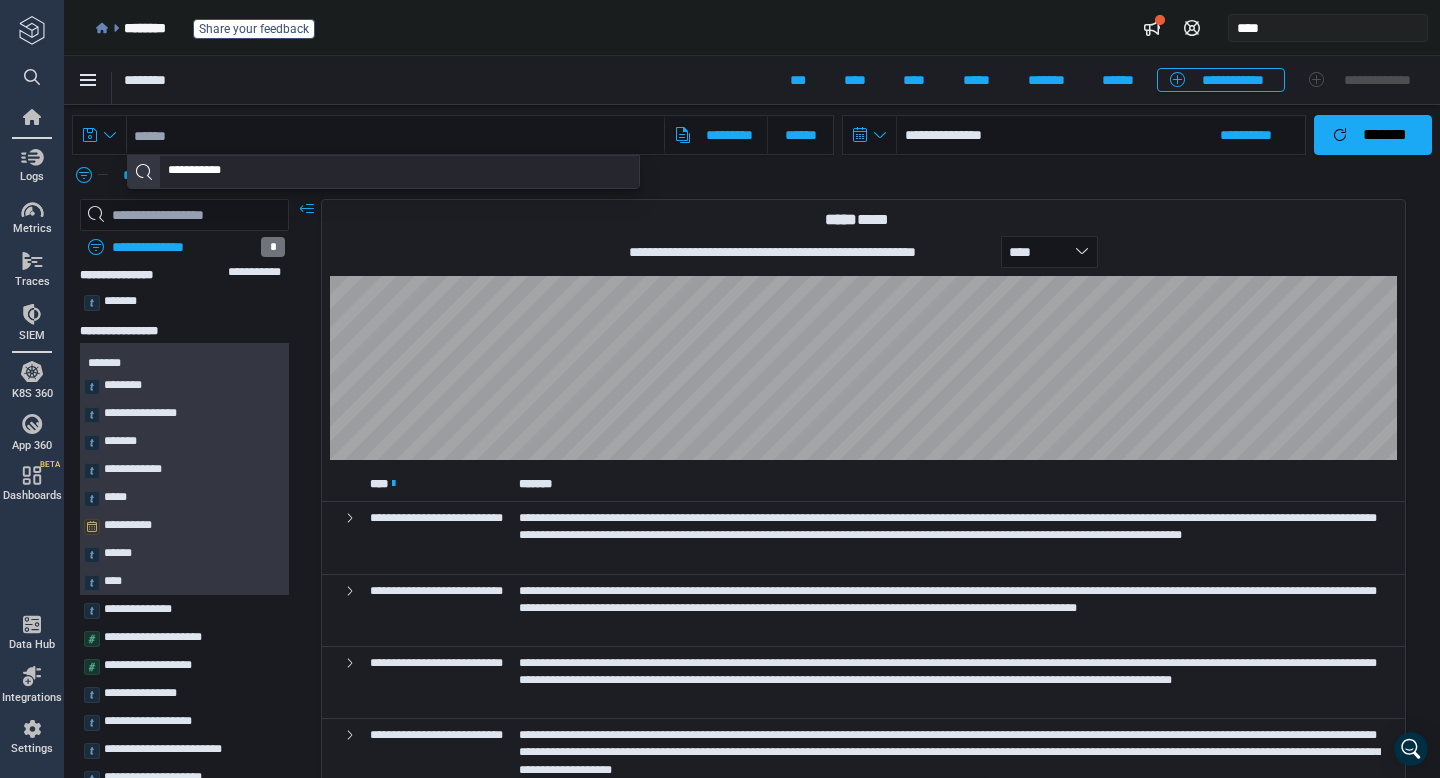 click on "**********" at bounding box center [207, 172] 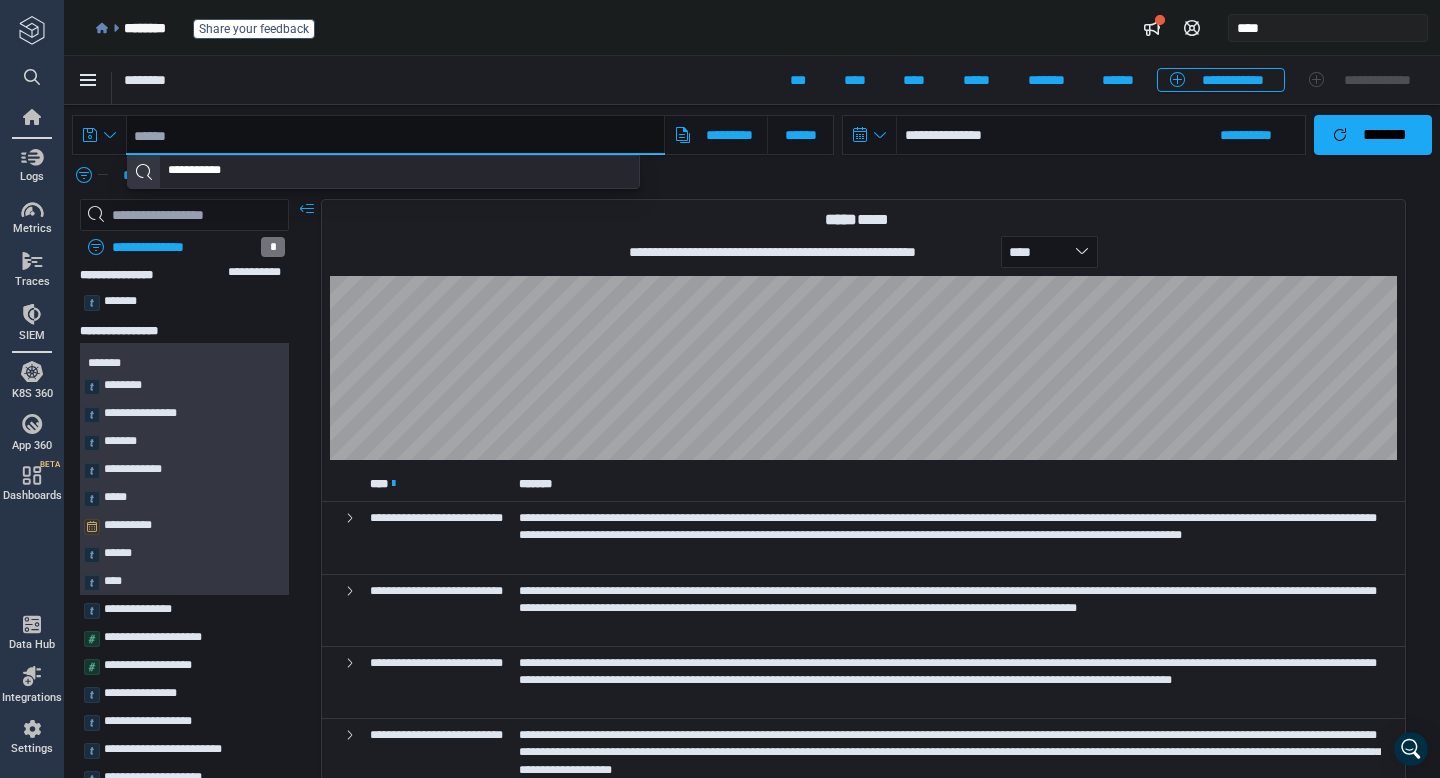 type on "**********" 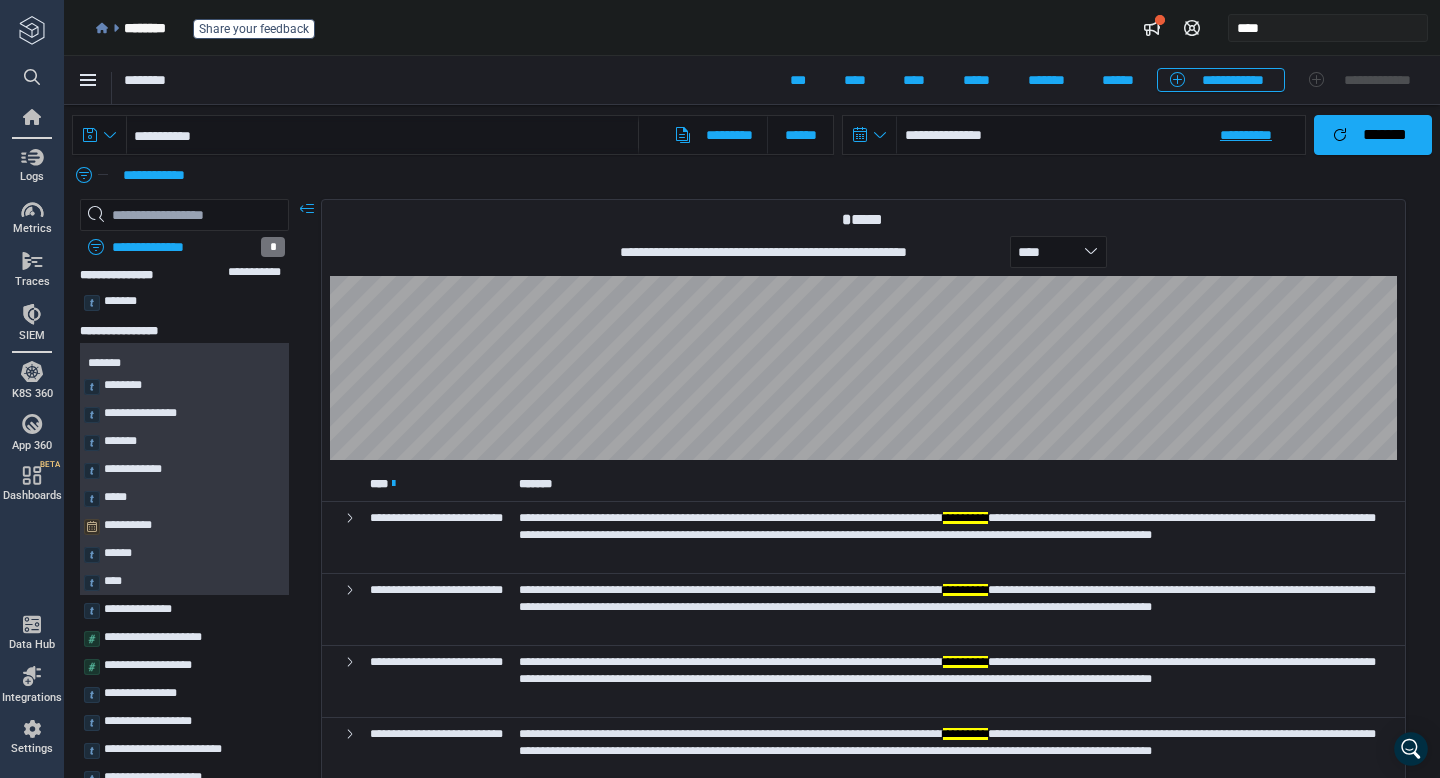click on "**********" at bounding box center [1256, 135] 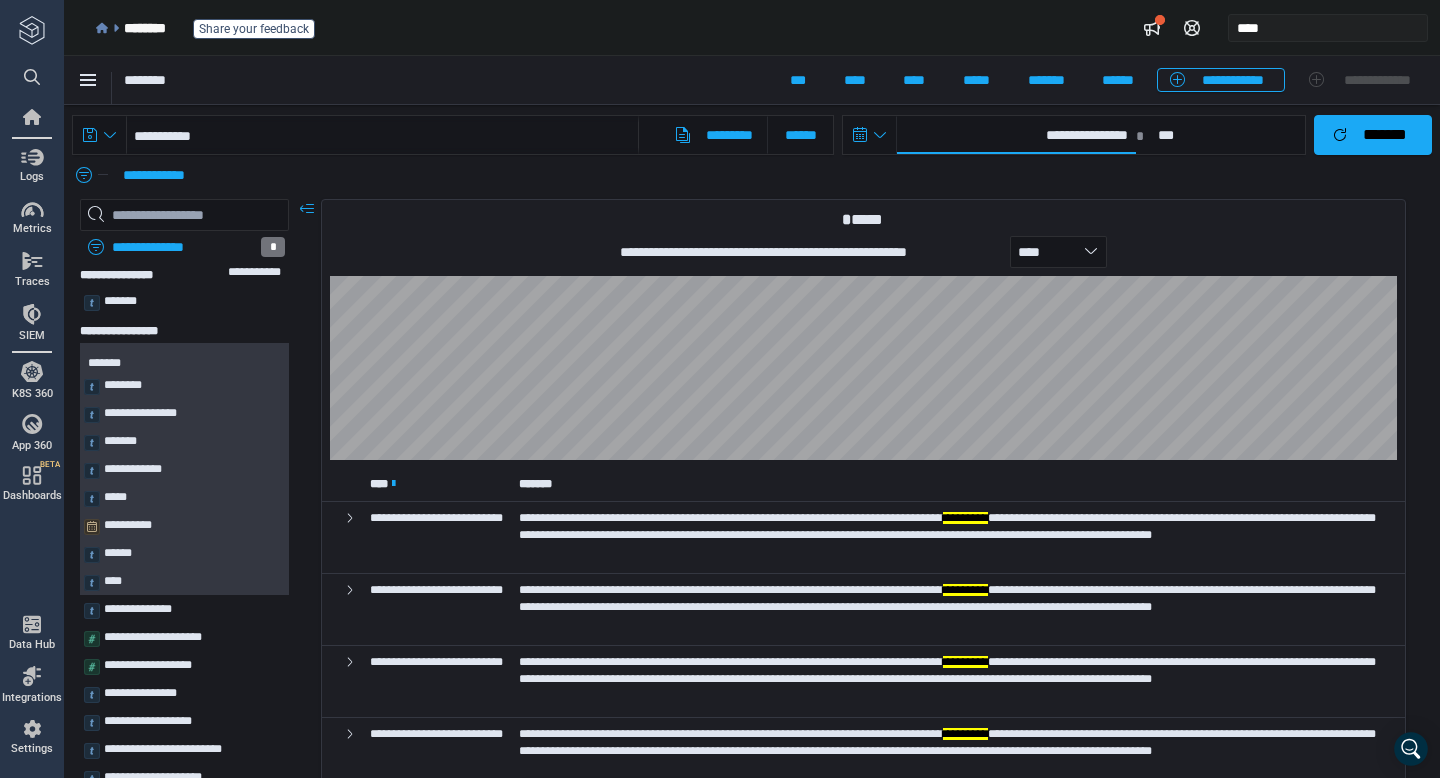 click on "**********" at bounding box center (1016, 135) 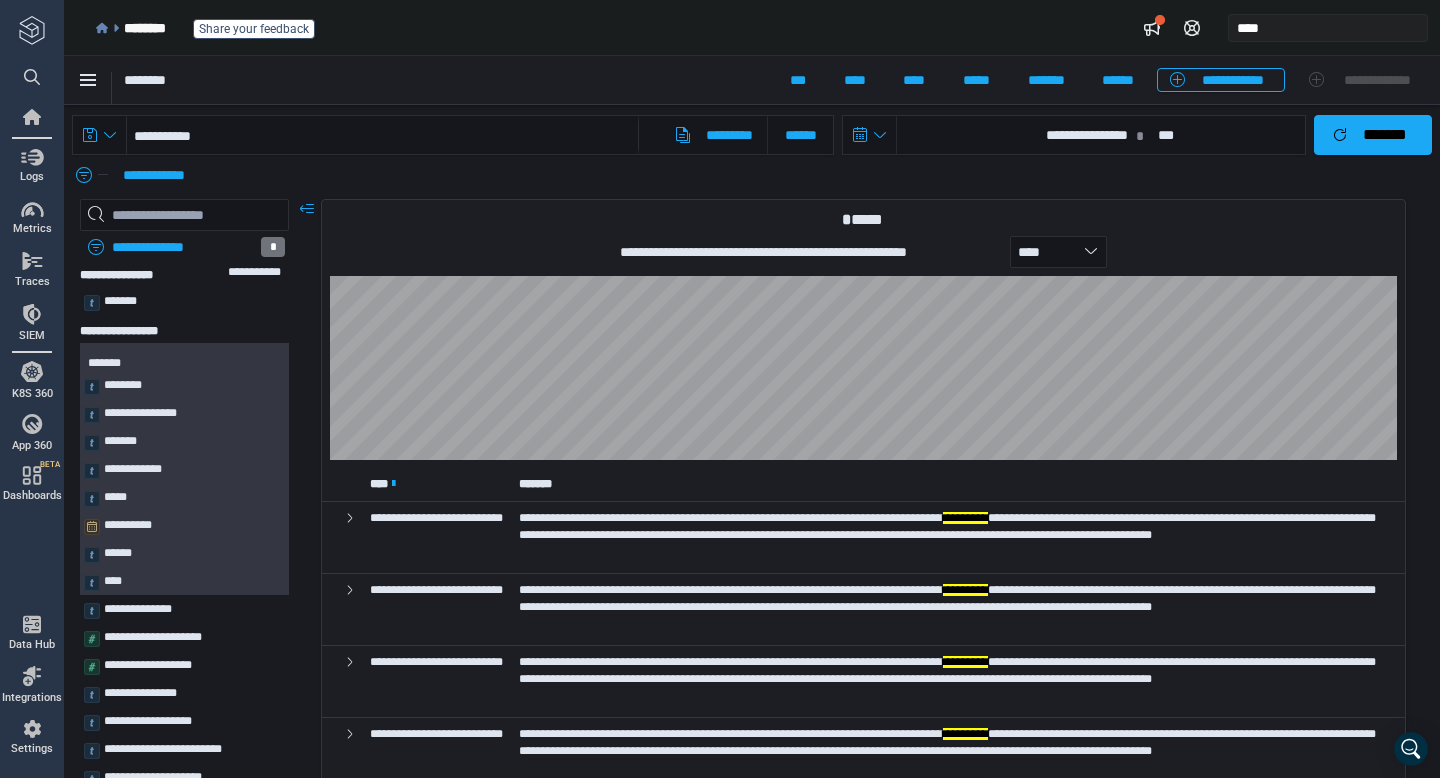 select on "*" 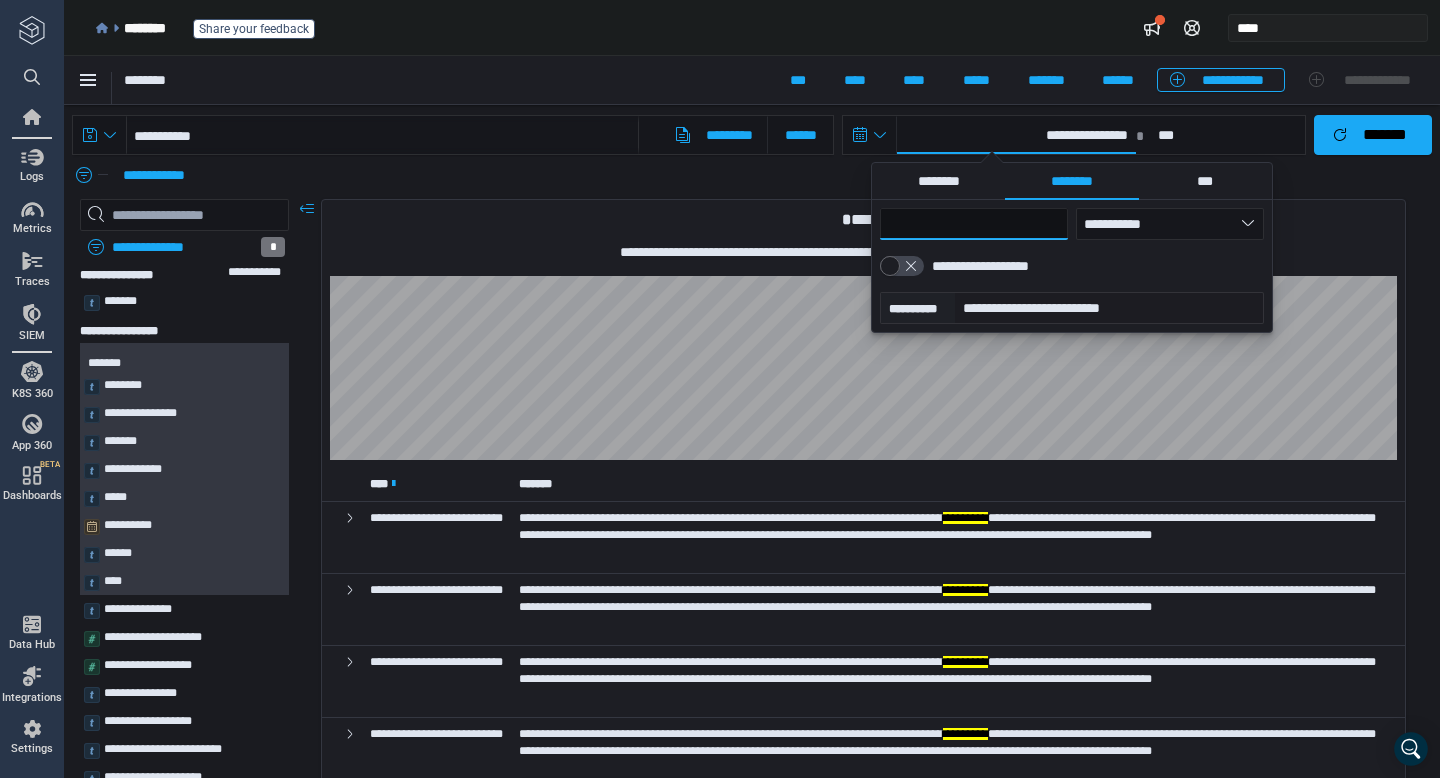 click on "**" at bounding box center [974, 224] 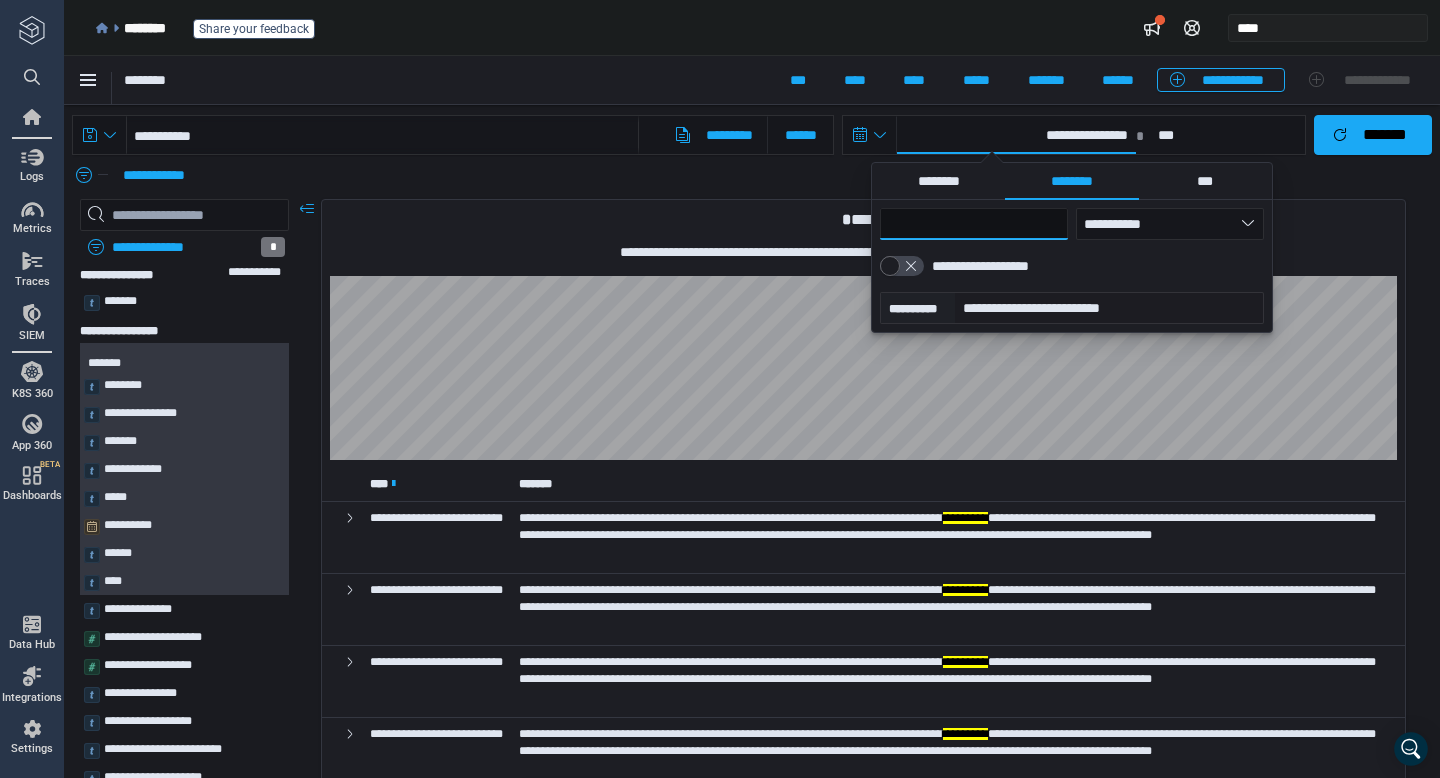type on "*" 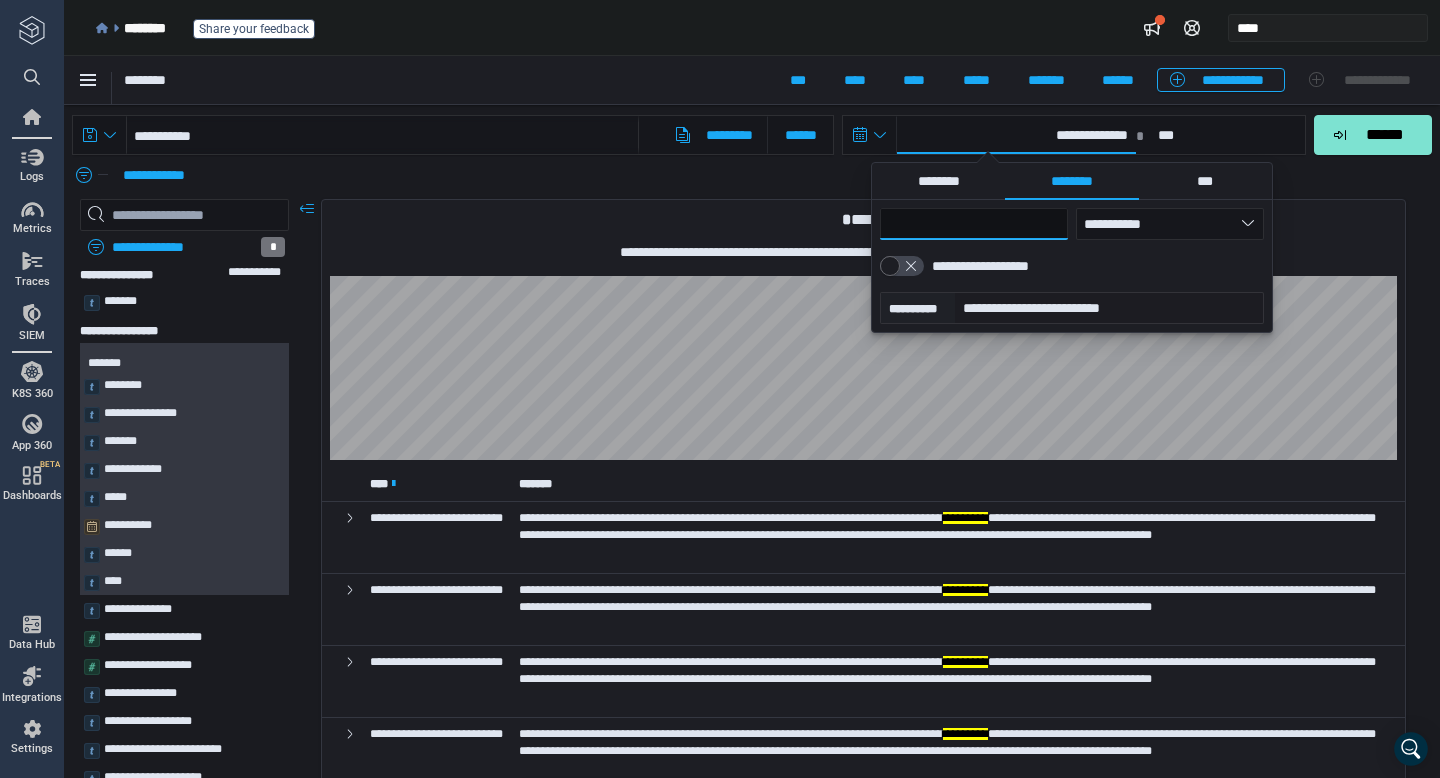 type 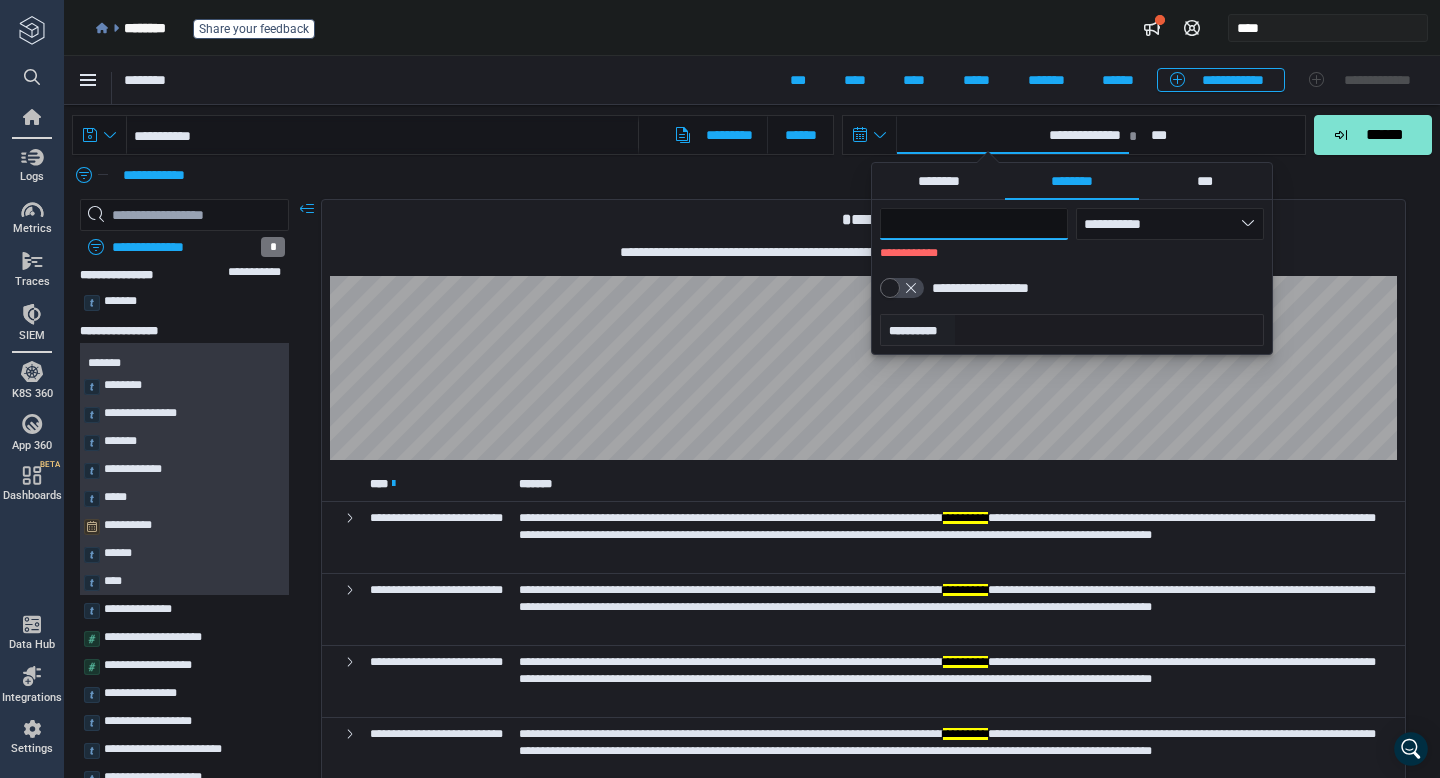 type on "*" 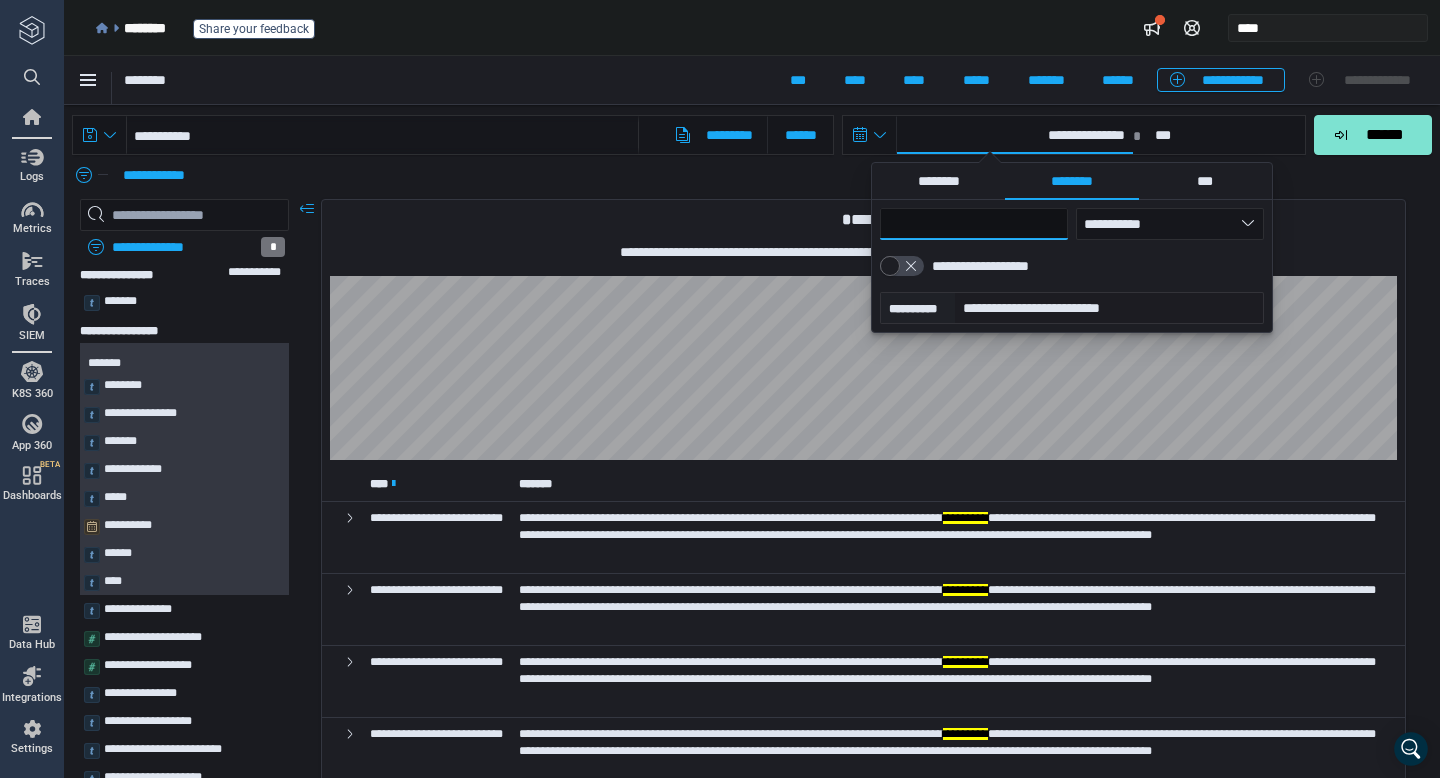 type on "**" 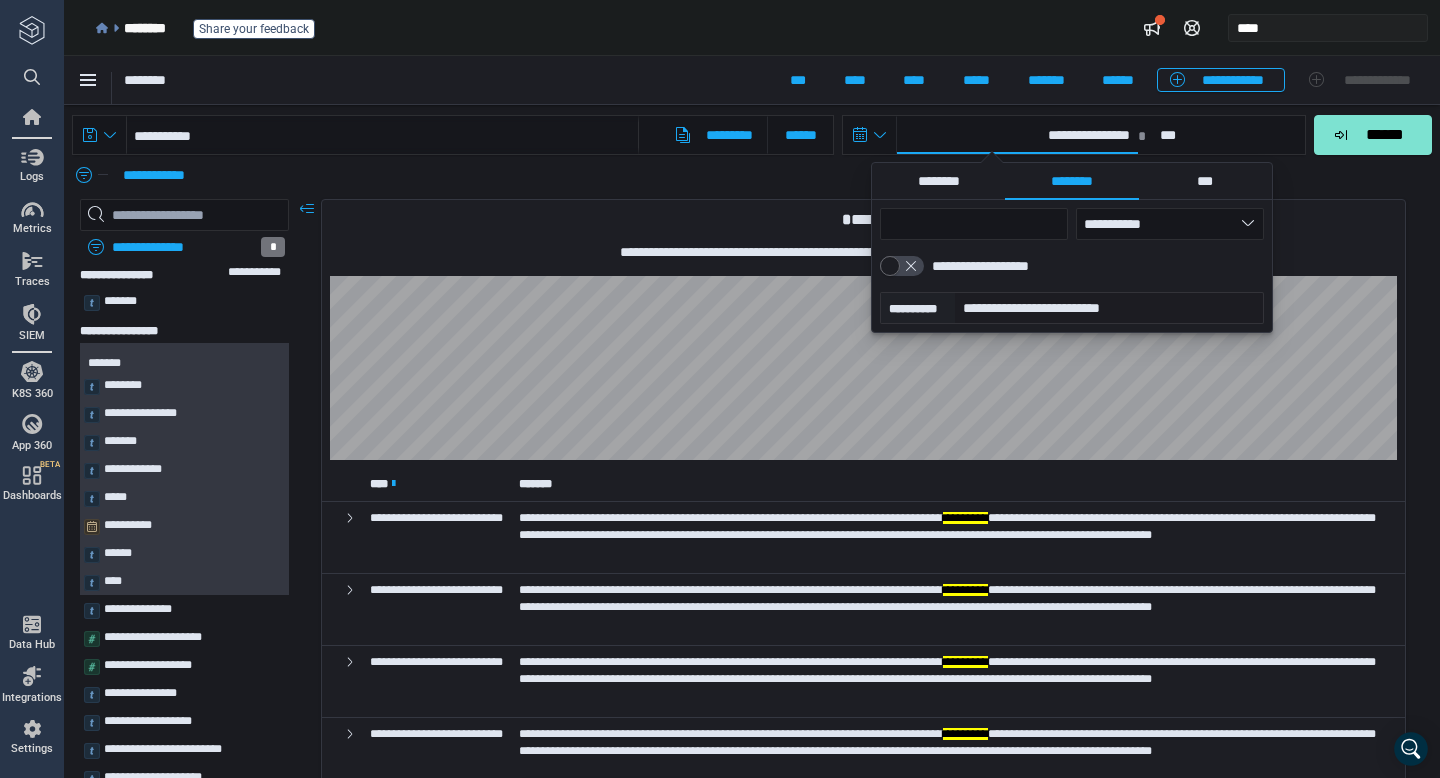 click on "**********" at bounding box center [757, 175] 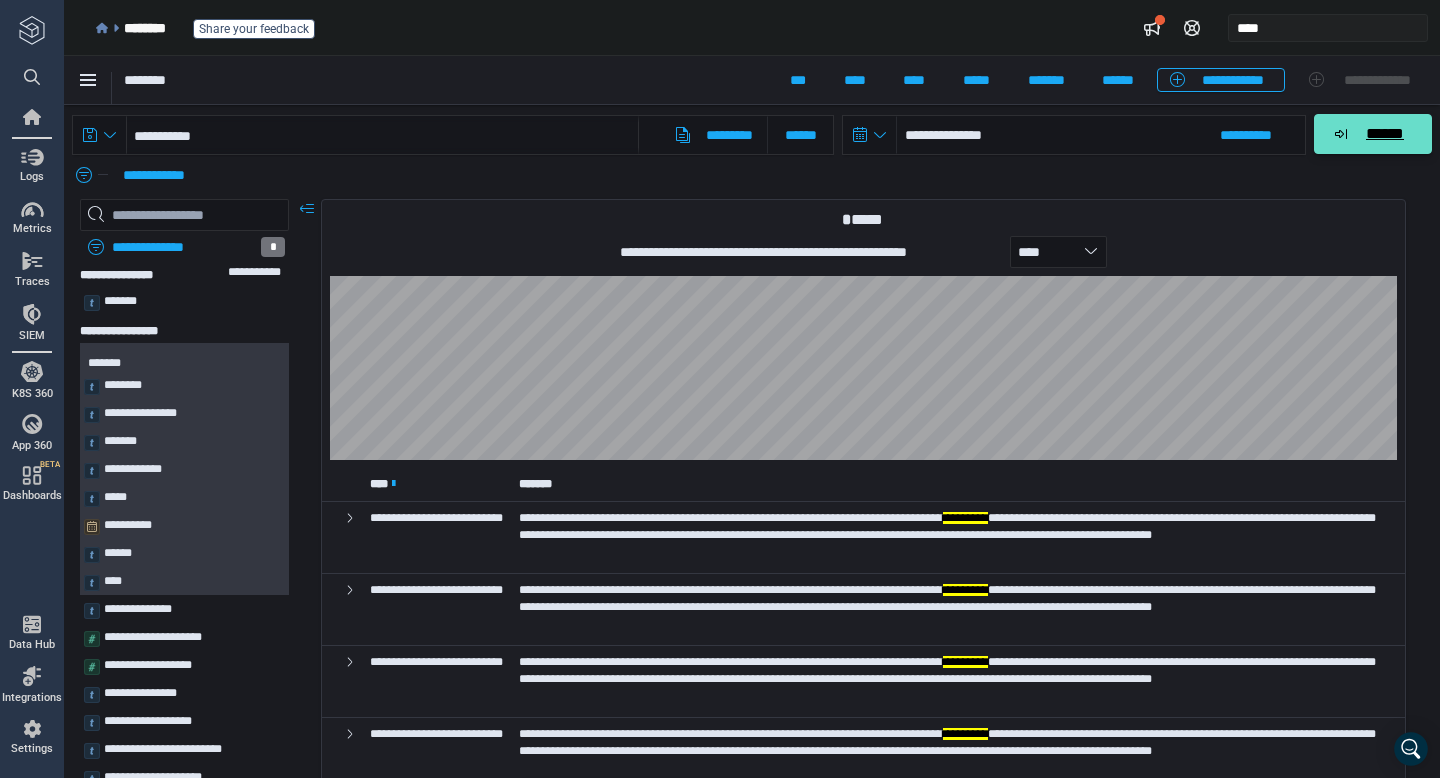 click on "******" at bounding box center (1377, 135) 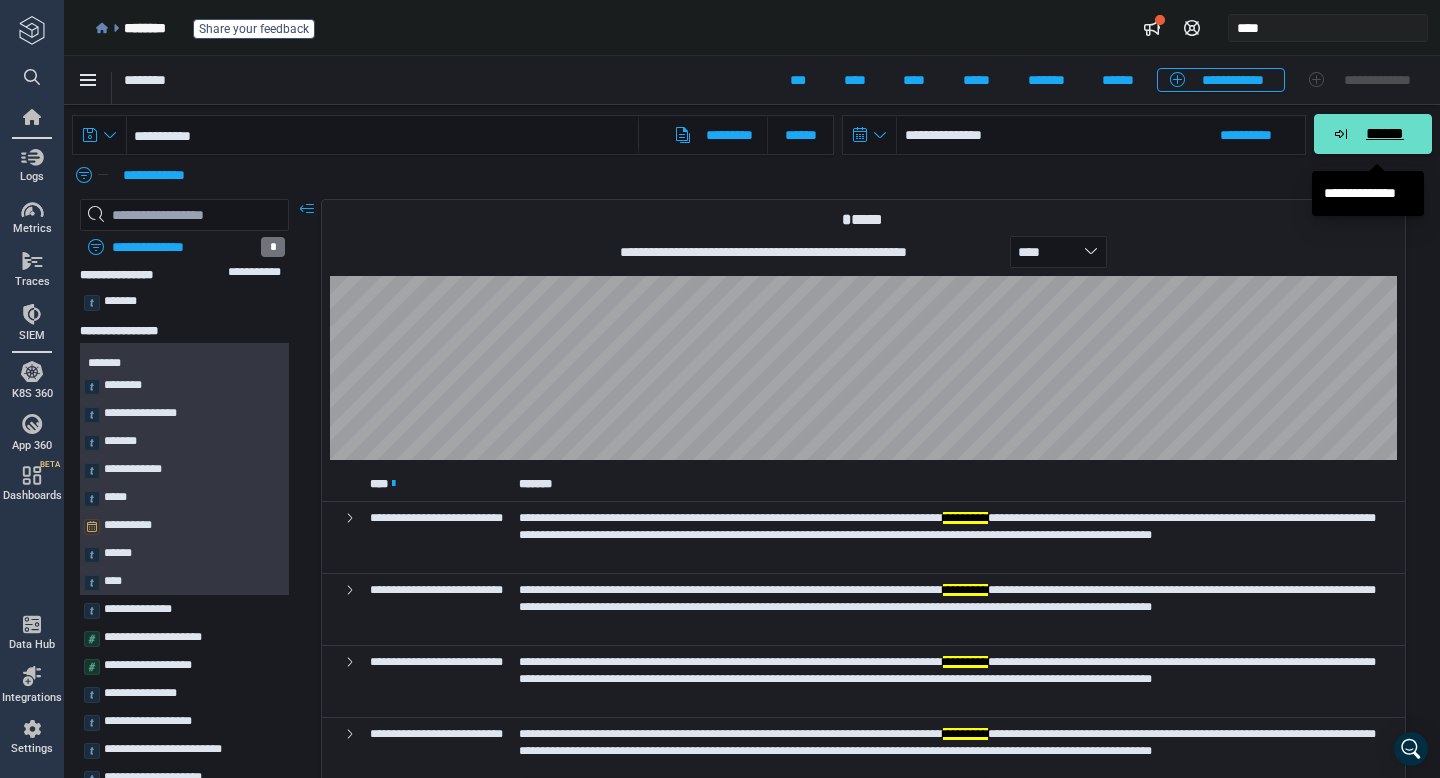 click on "******" at bounding box center [1373, 134] 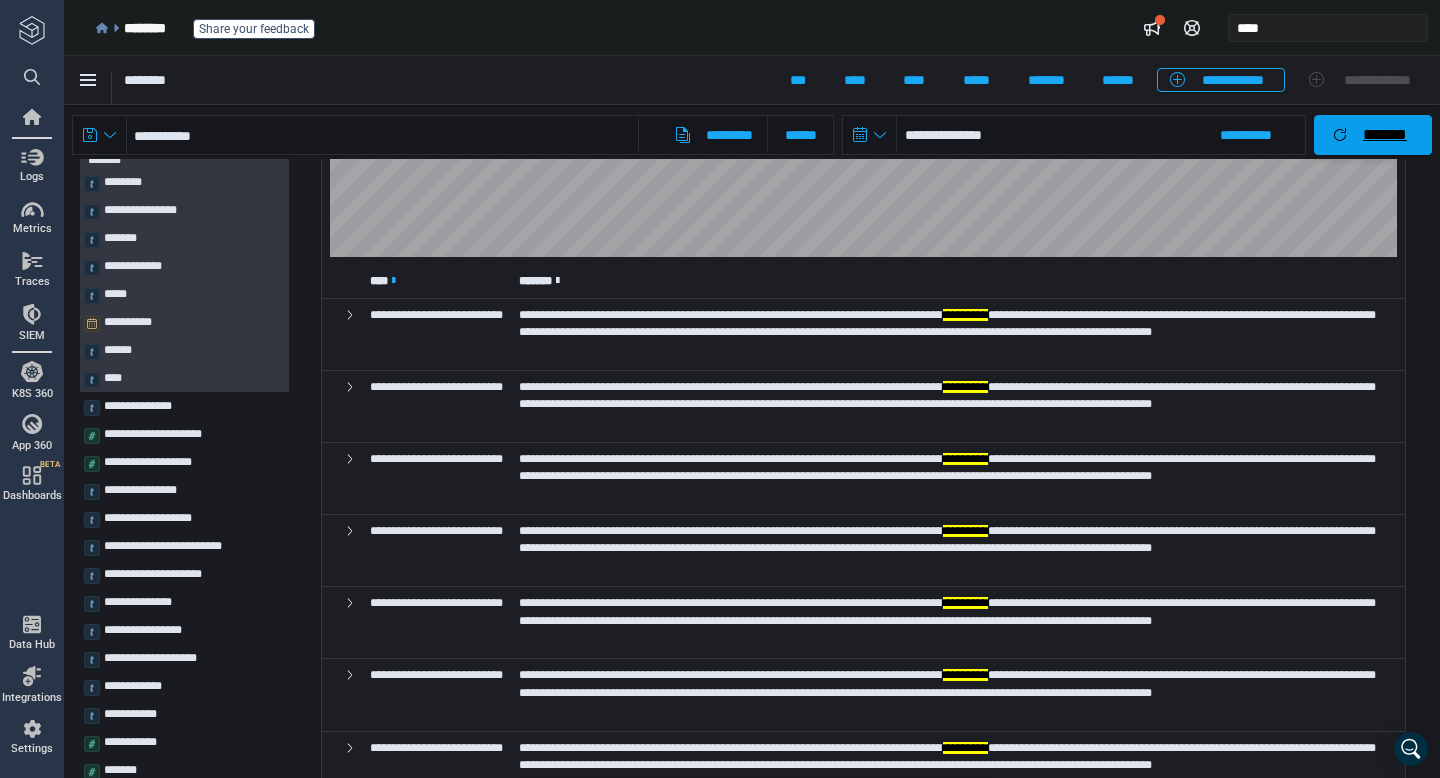 scroll, scrollTop: 225, scrollLeft: 0, axis: vertical 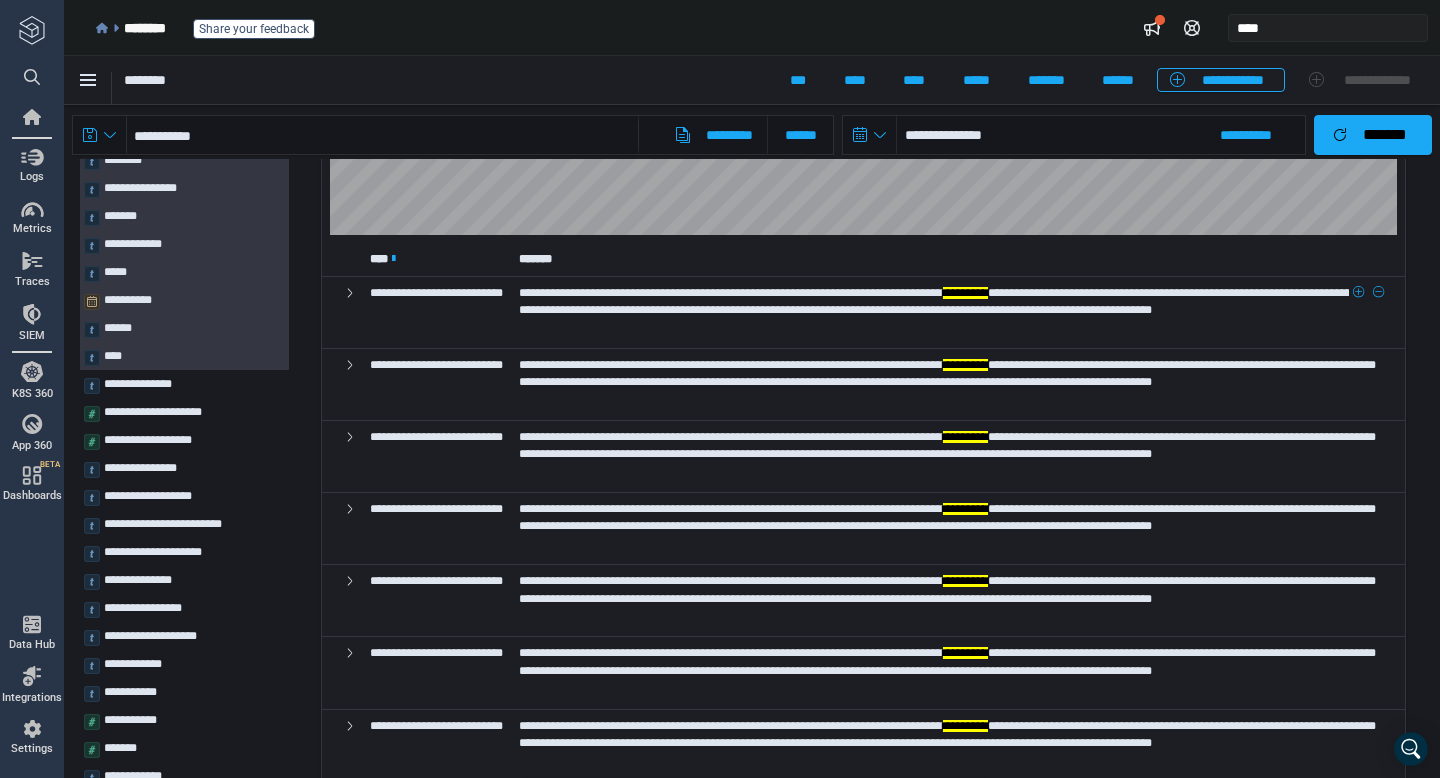 click on "**********" at bounding box center (947, 301) 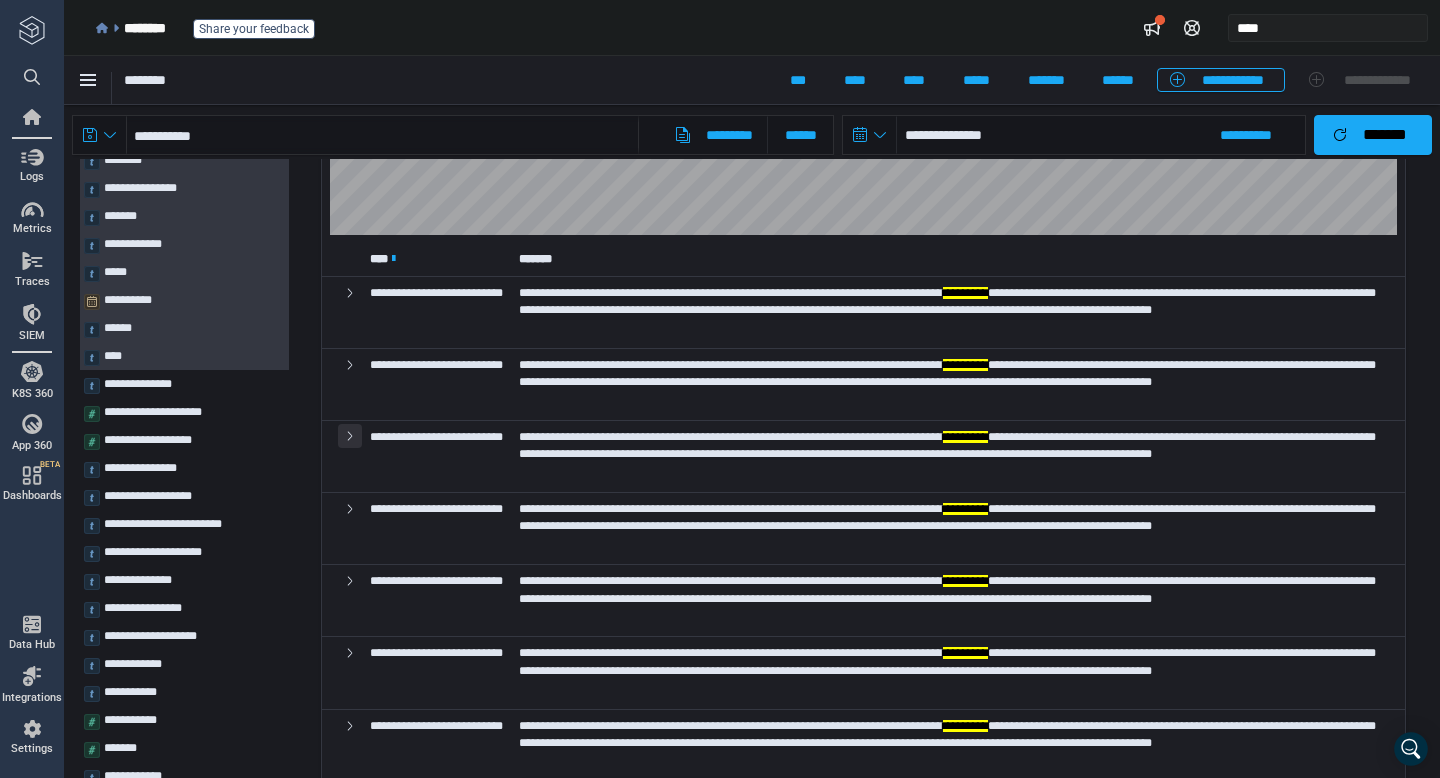 click 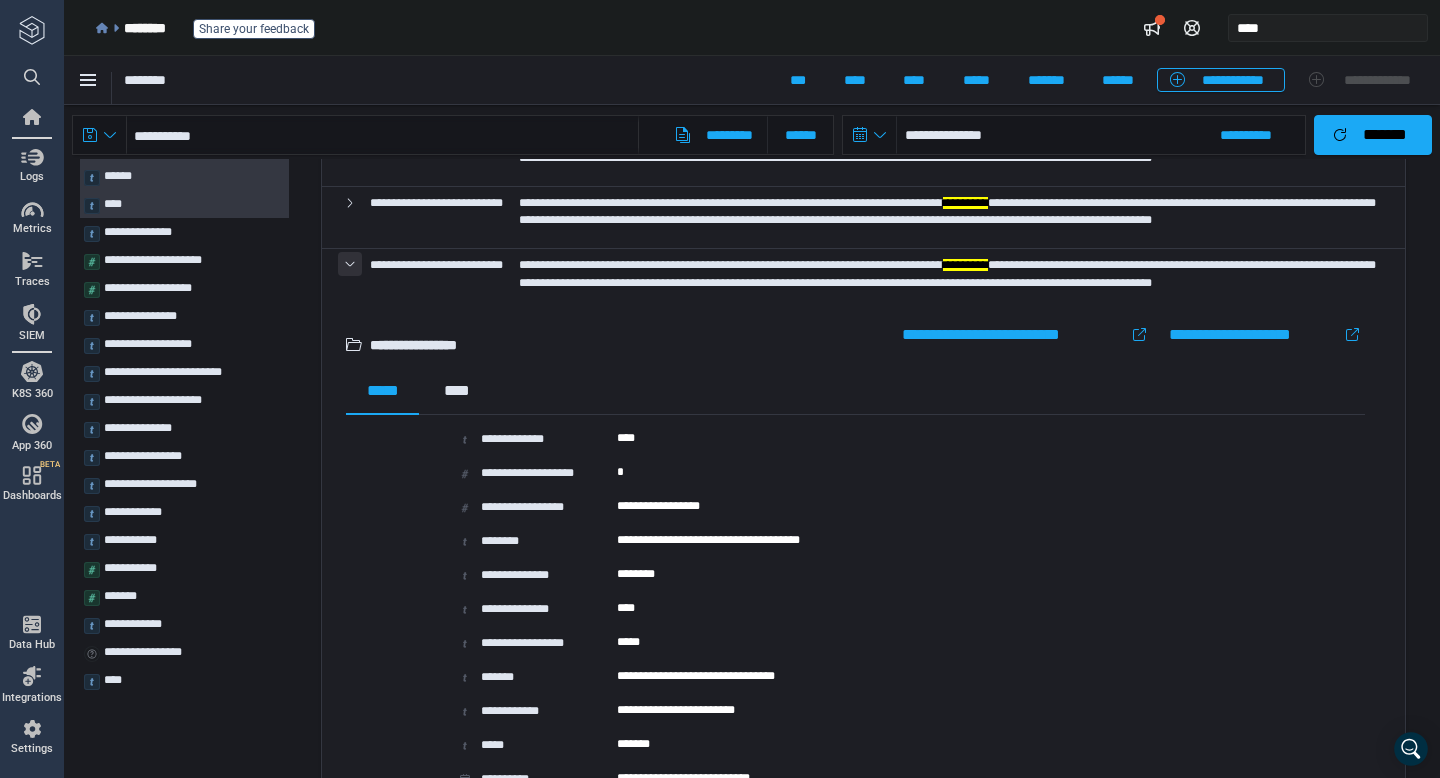 scroll, scrollTop: 365, scrollLeft: 0, axis: vertical 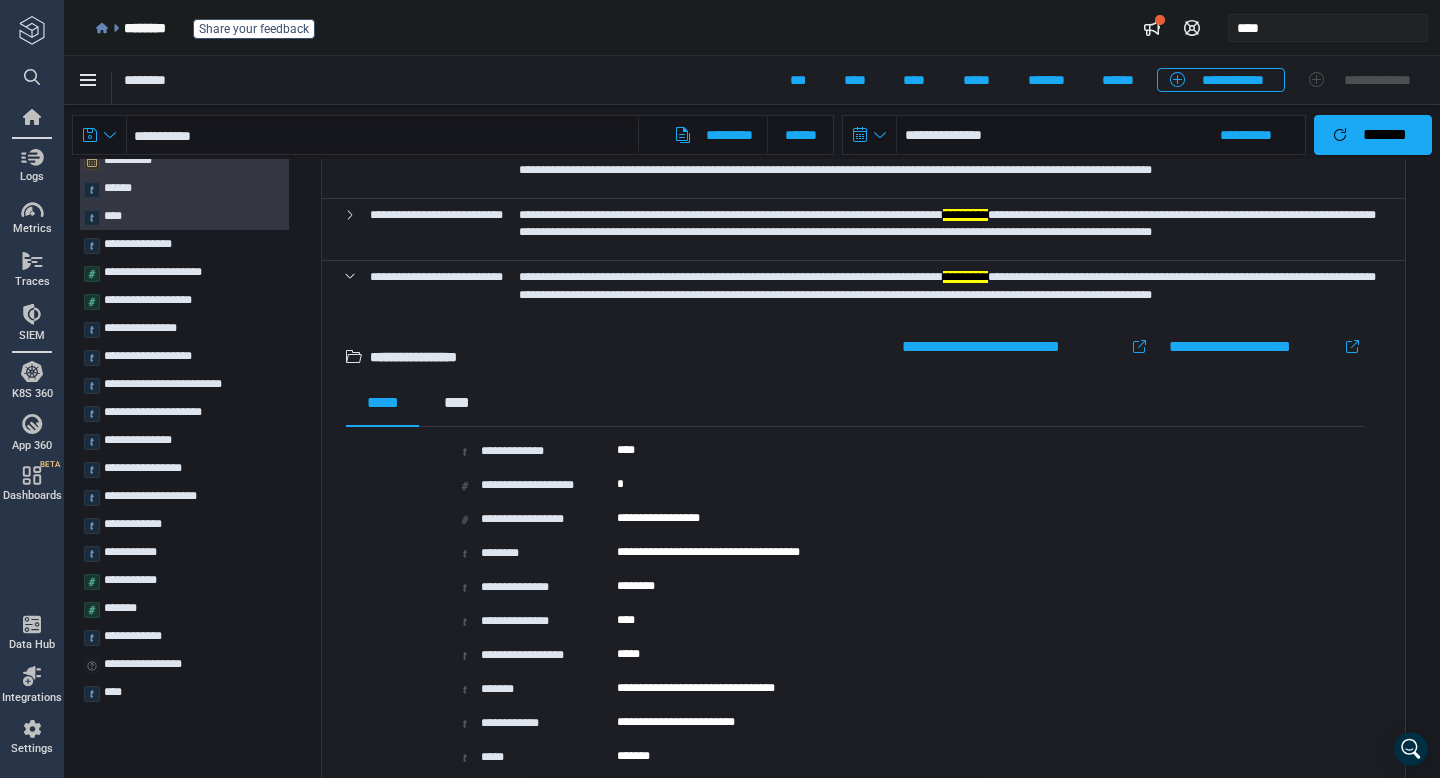 click on "**********" at bounding box center (1137, 347) 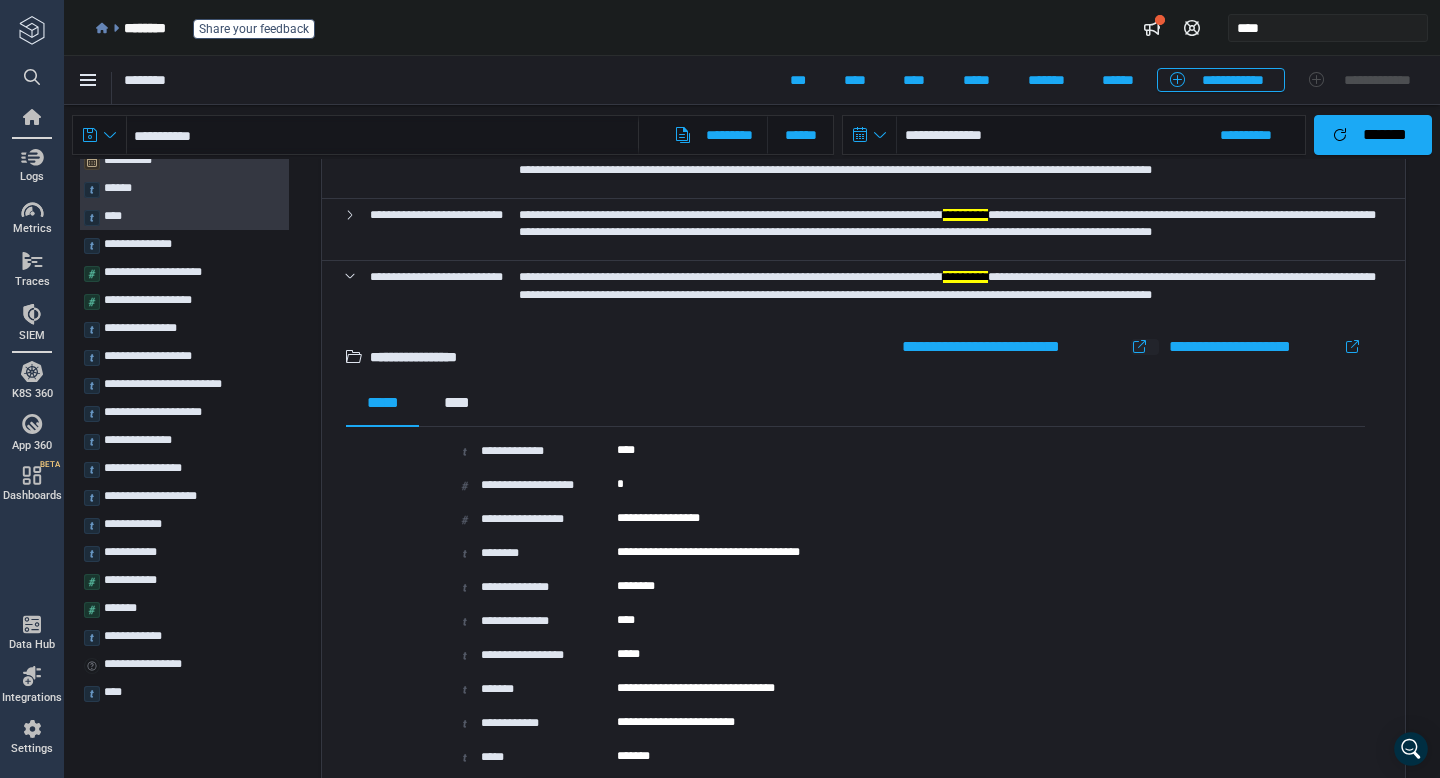 click 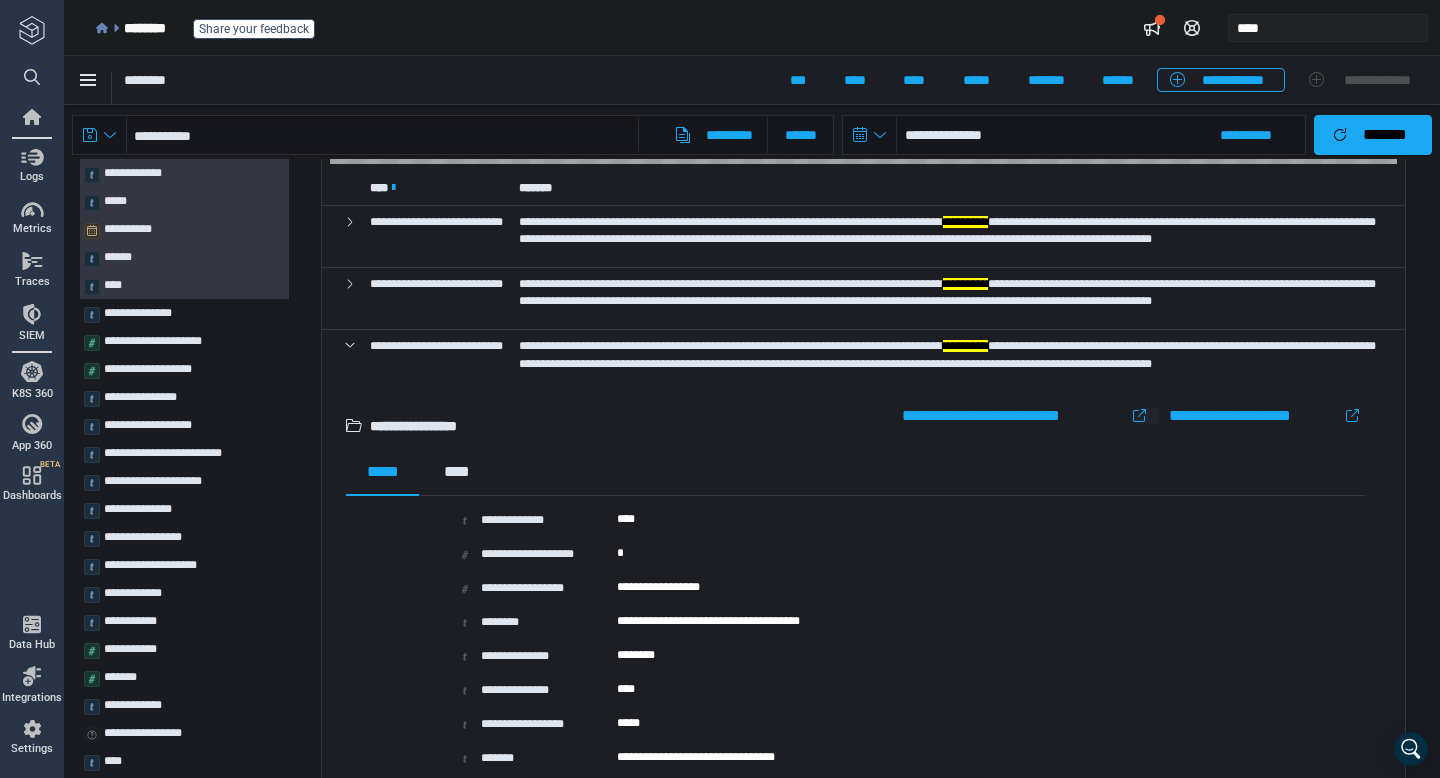 scroll, scrollTop: 273, scrollLeft: 0, axis: vertical 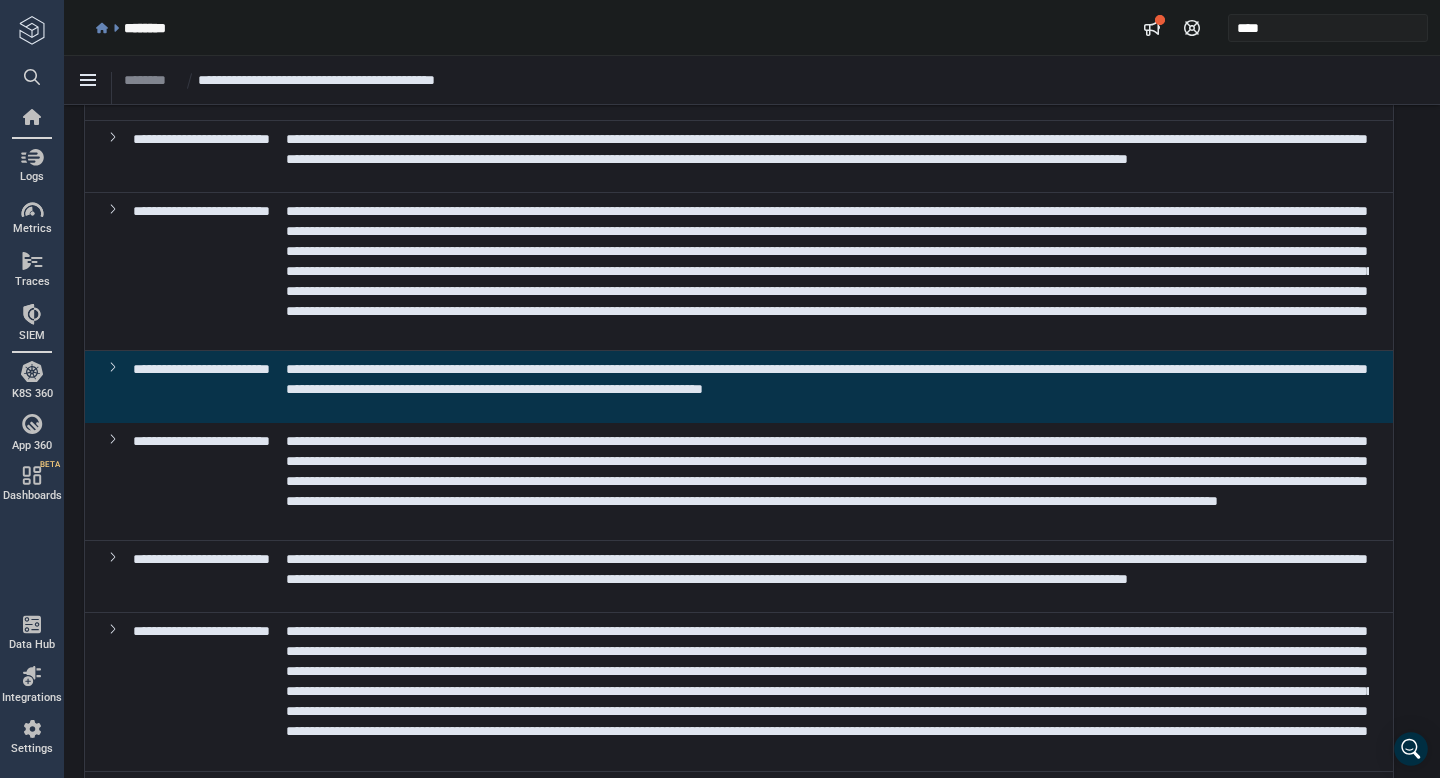 click at bounding box center (829, 481) 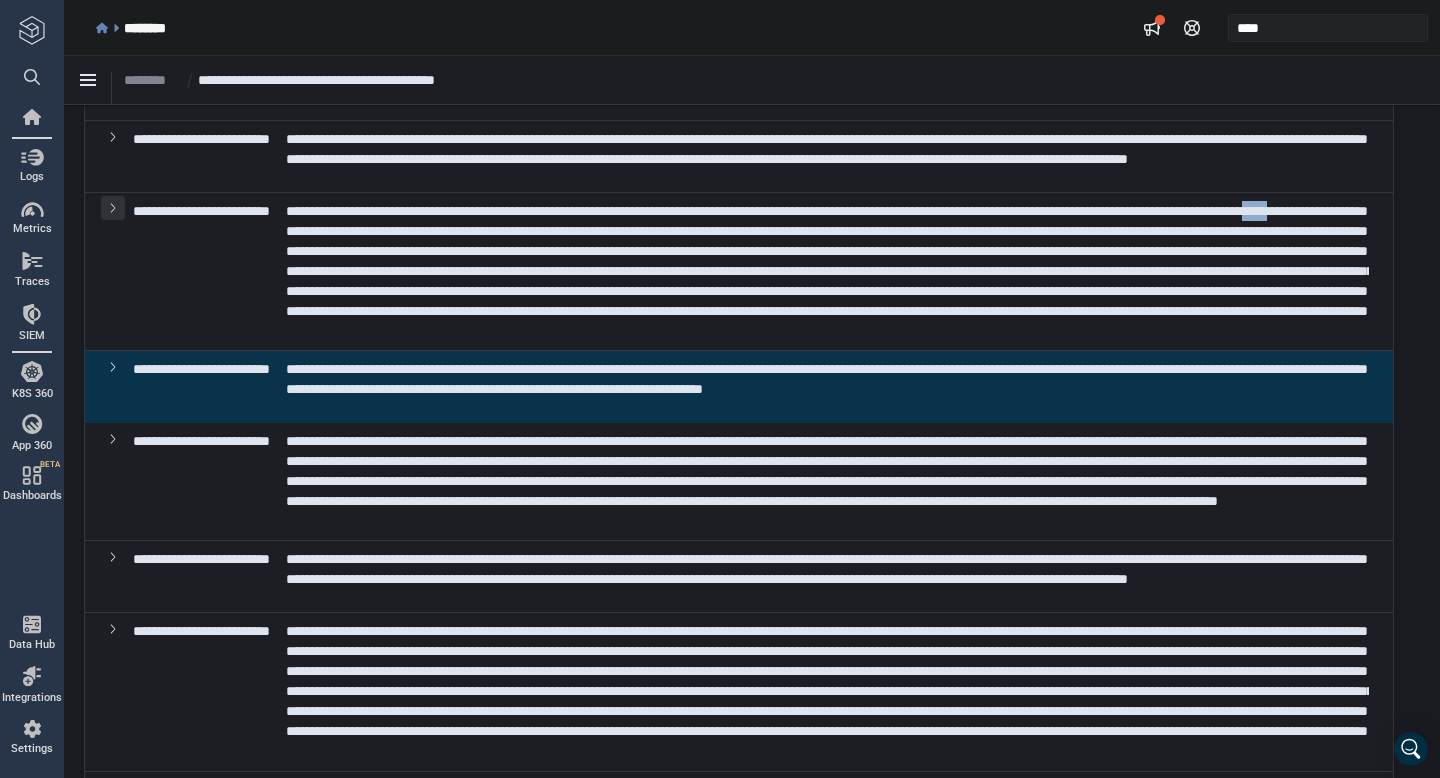 click 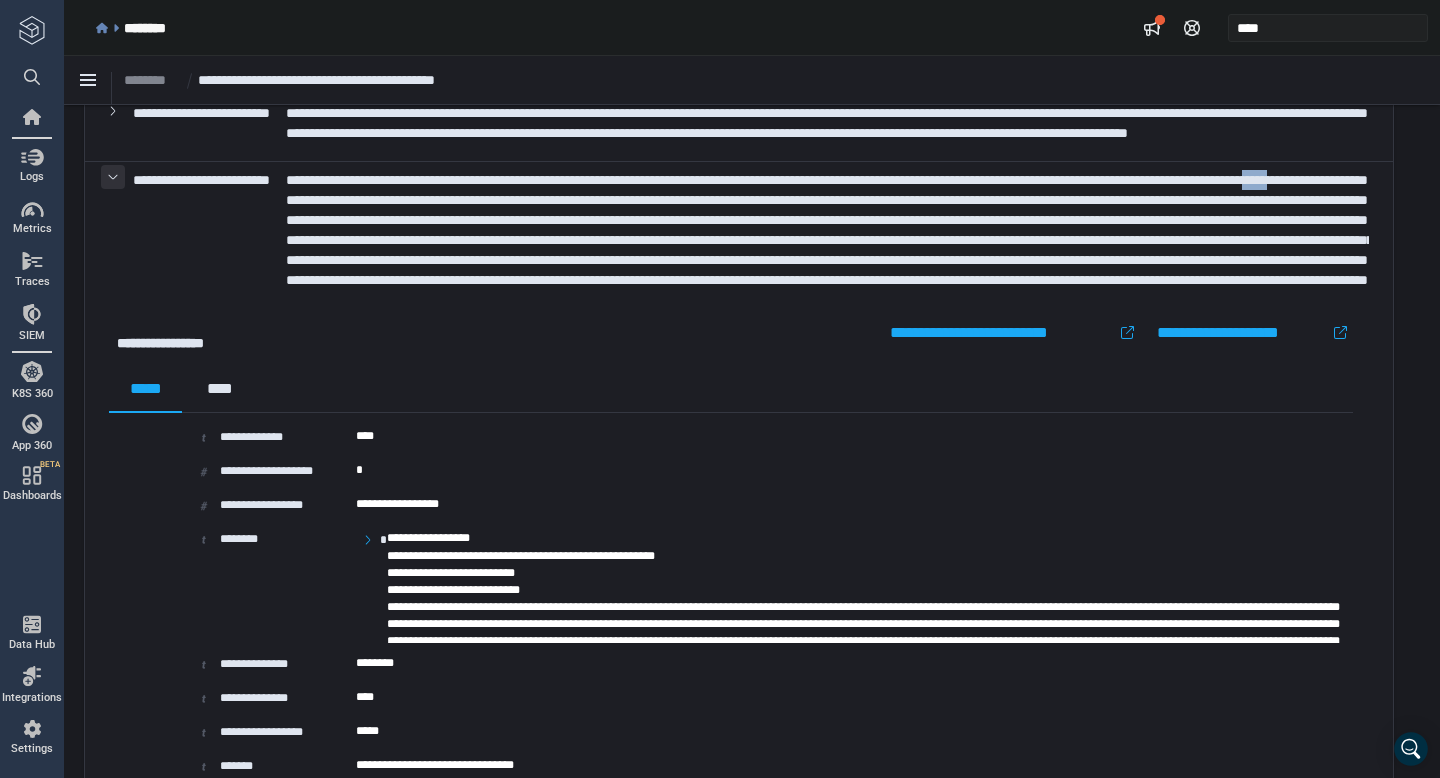 scroll, scrollTop: 442, scrollLeft: 0, axis: vertical 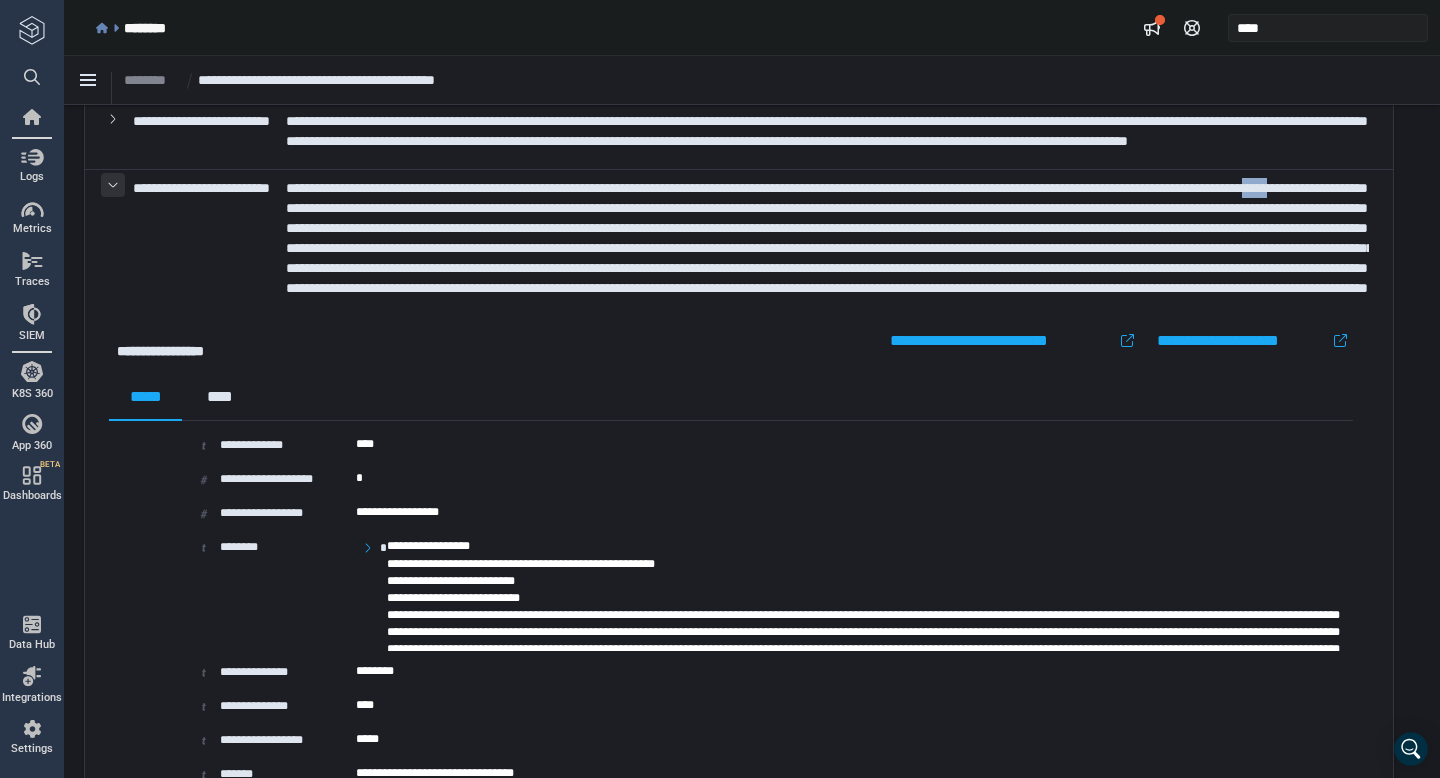 click 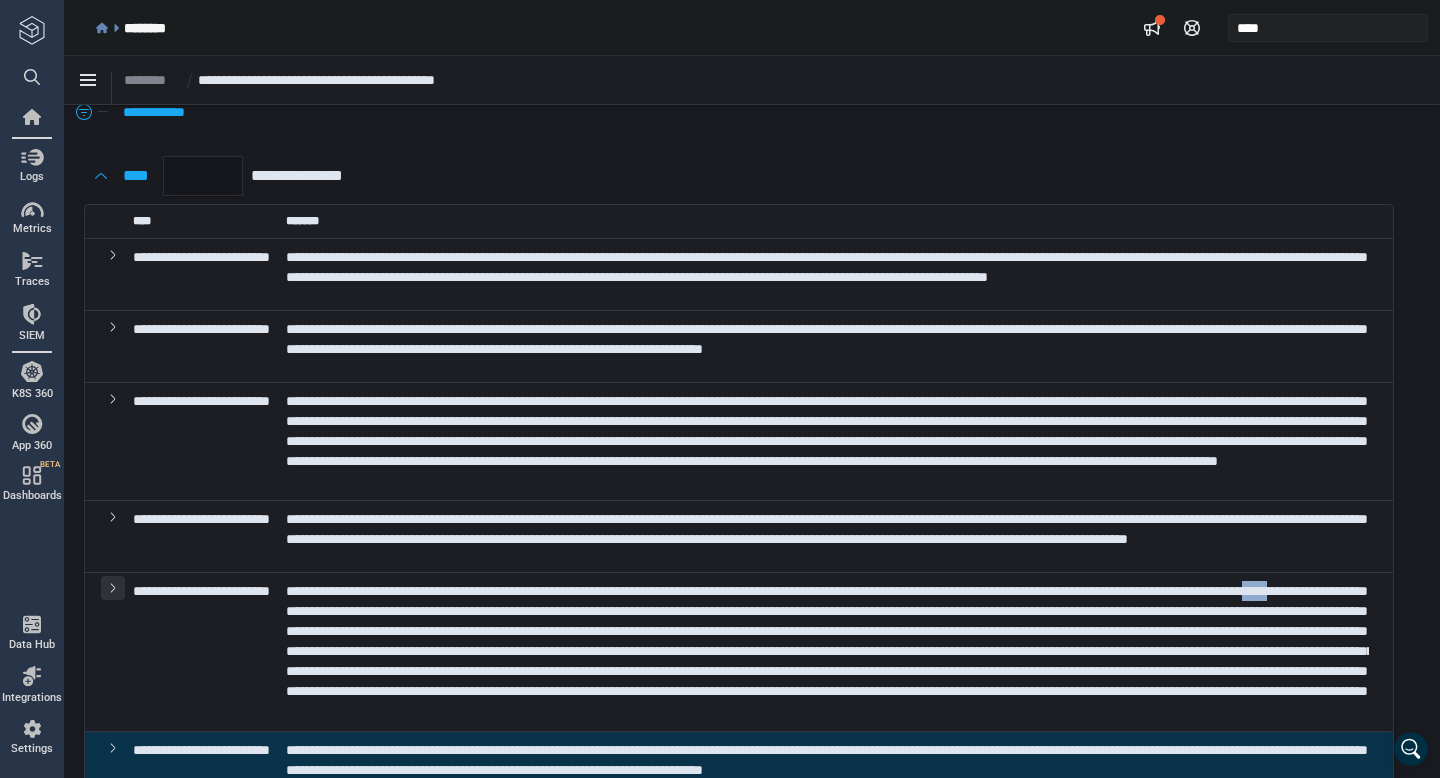 scroll, scrollTop: 0, scrollLeft: 0, axis: both 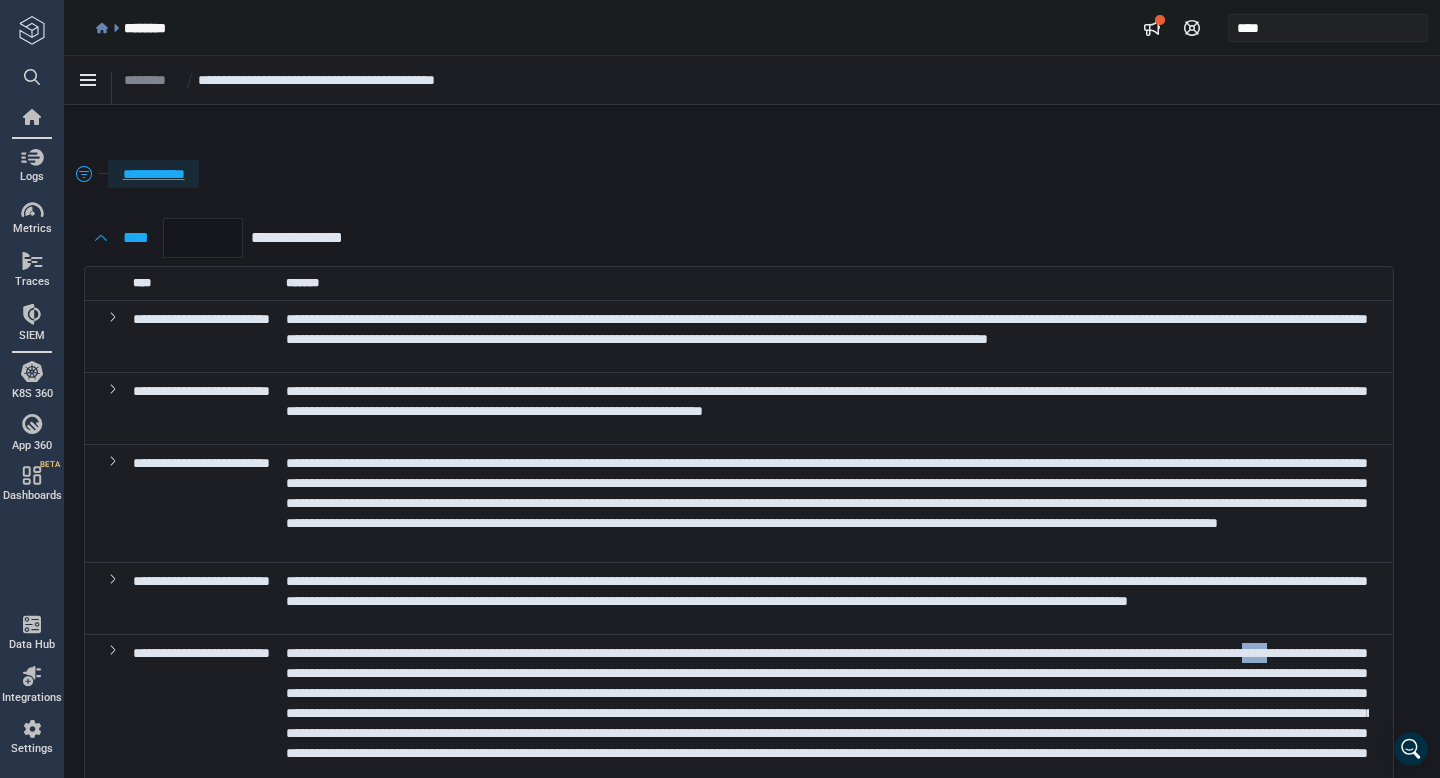 click on "**********" at bounding box center [153, 174] 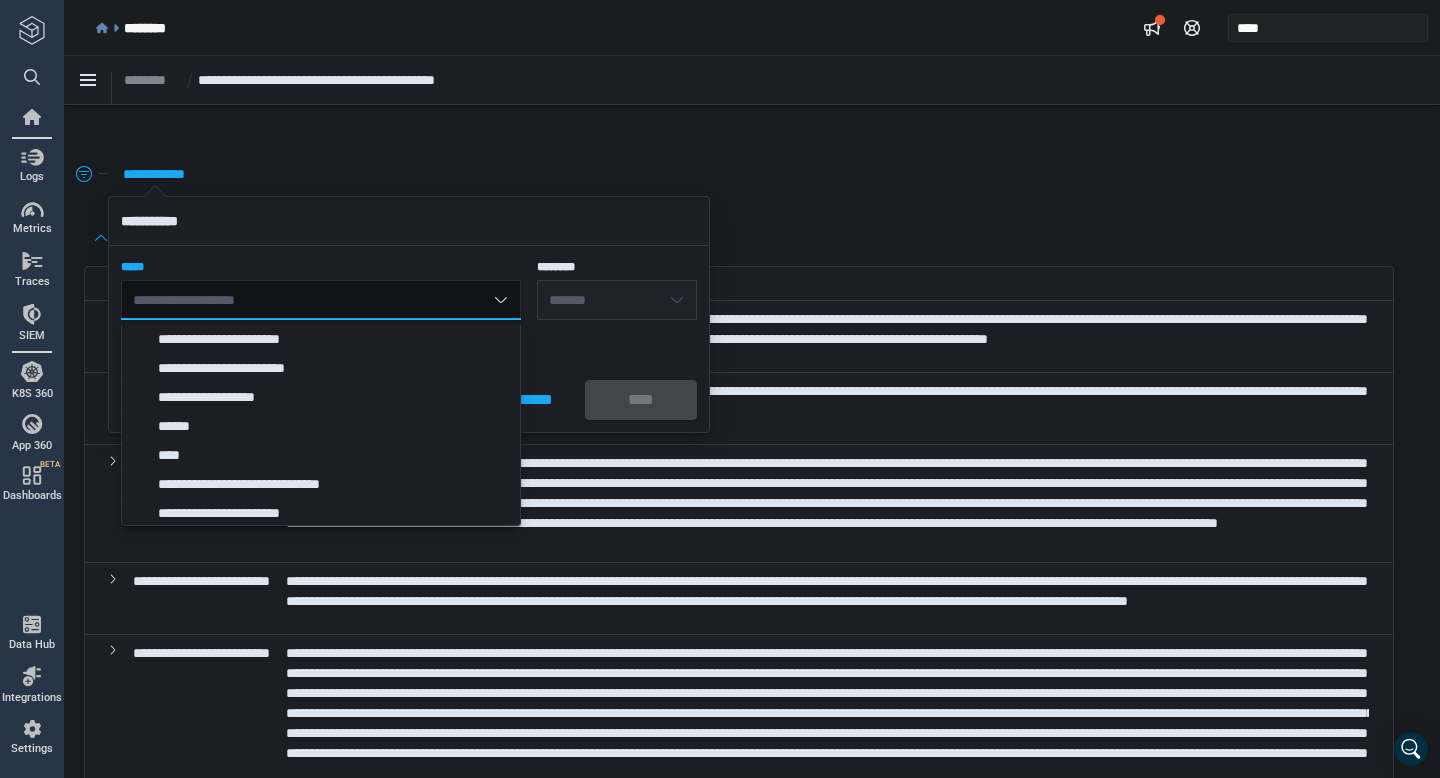type on "*" 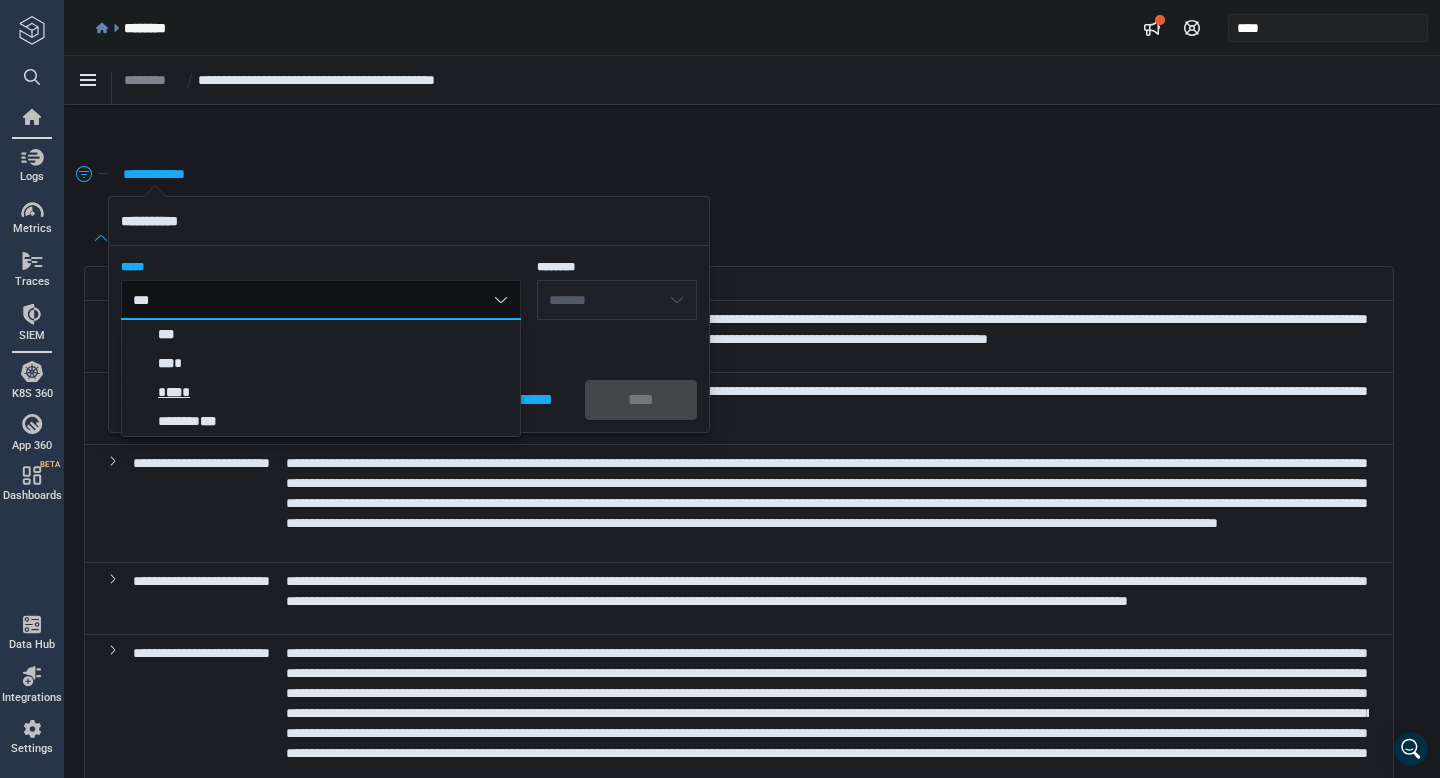 type on "***" 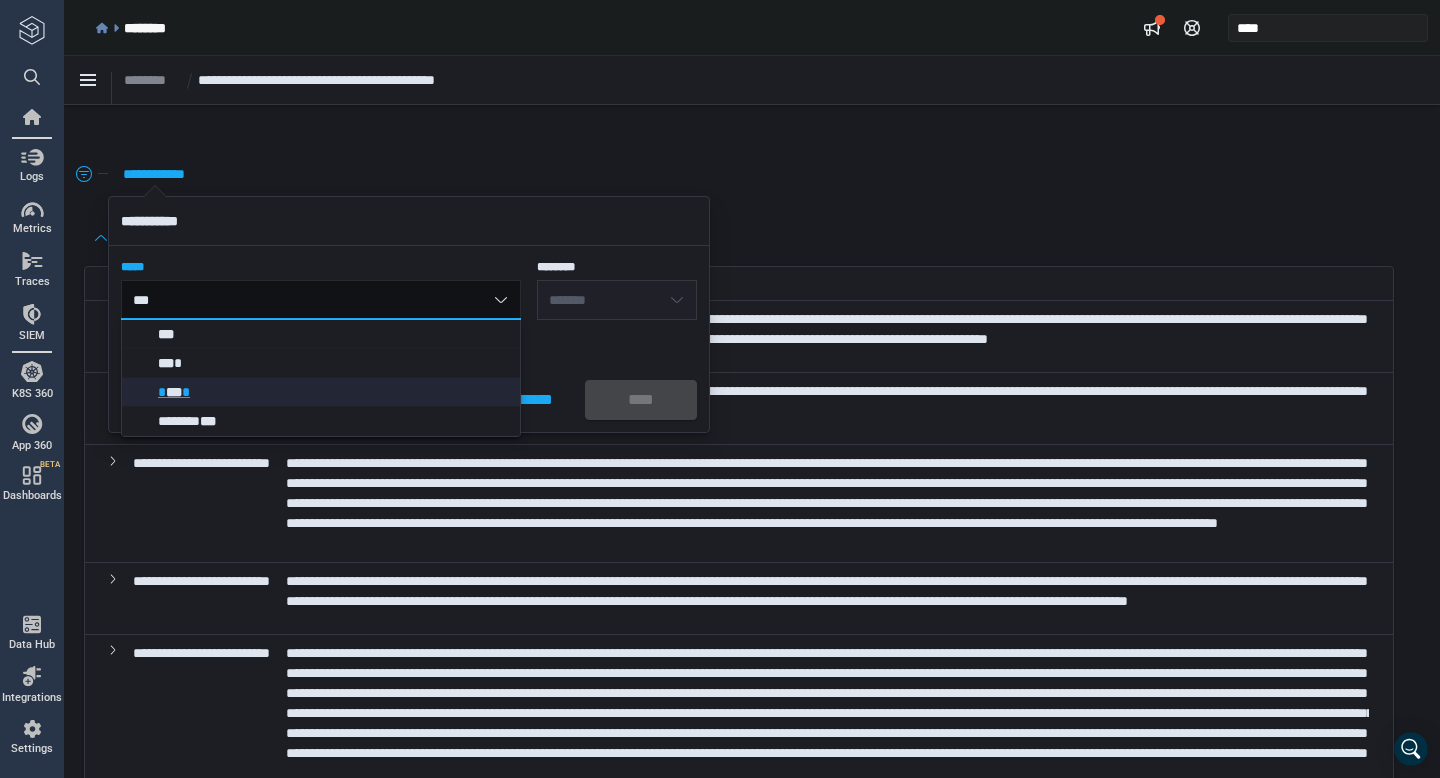 click on "***" at bounding box center (174, 392) 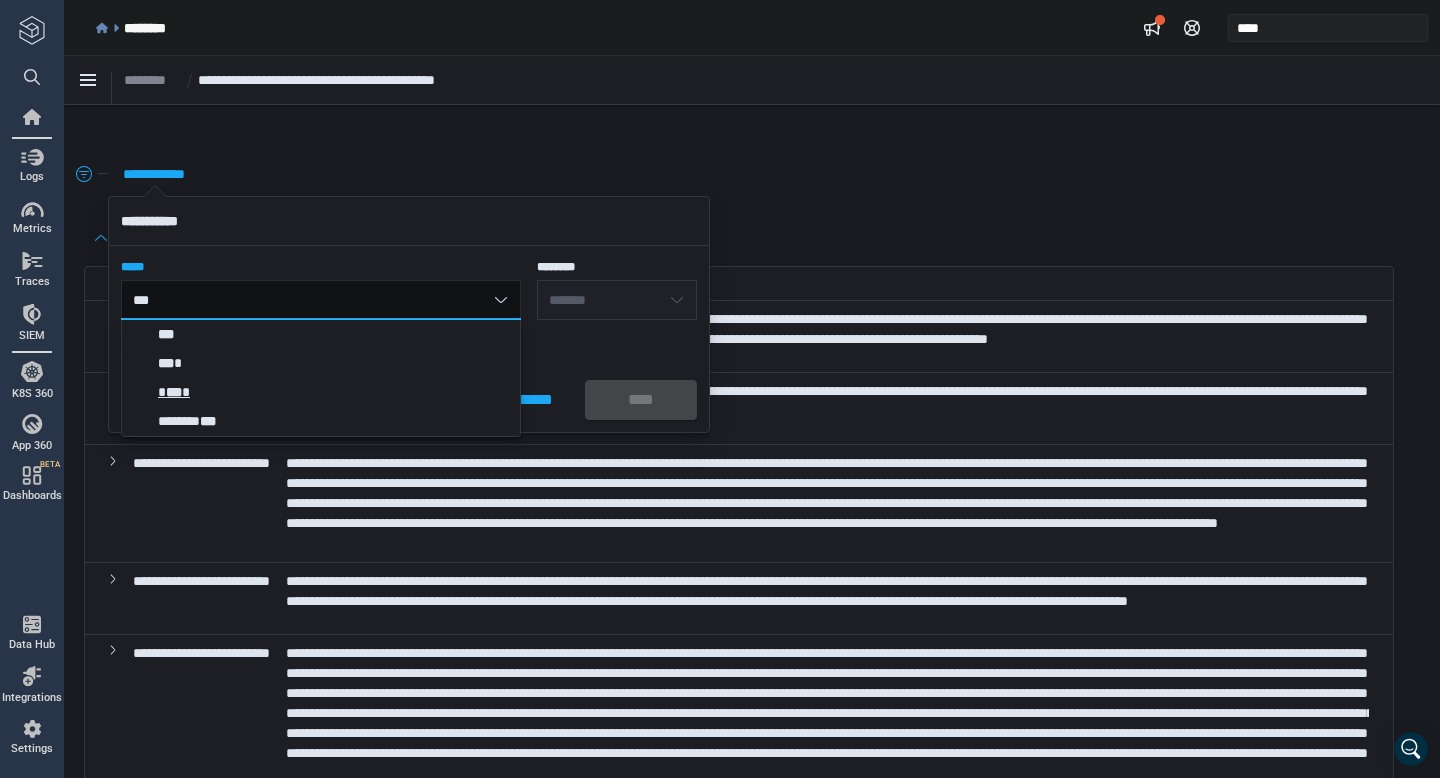 type 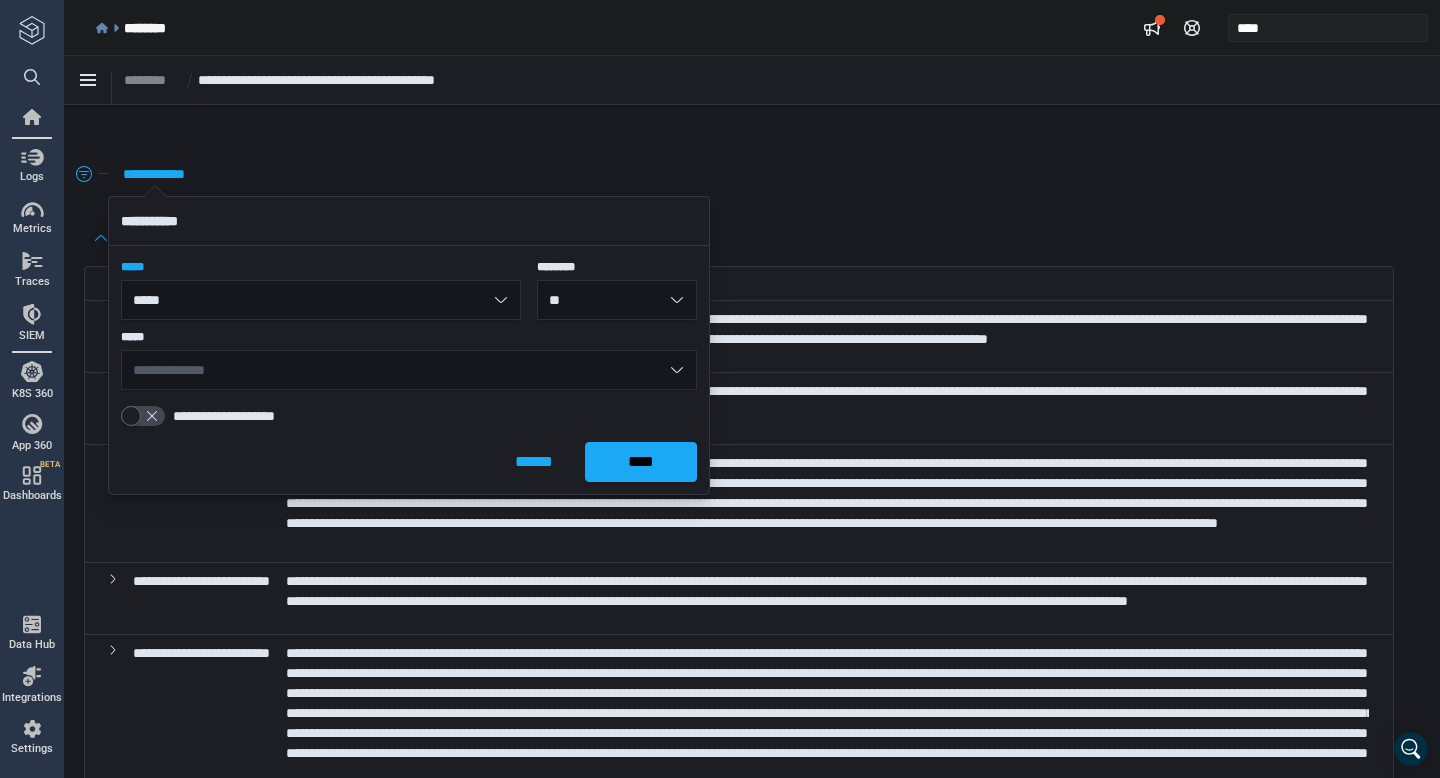 click on "**********" at bounding box center (409, 370) 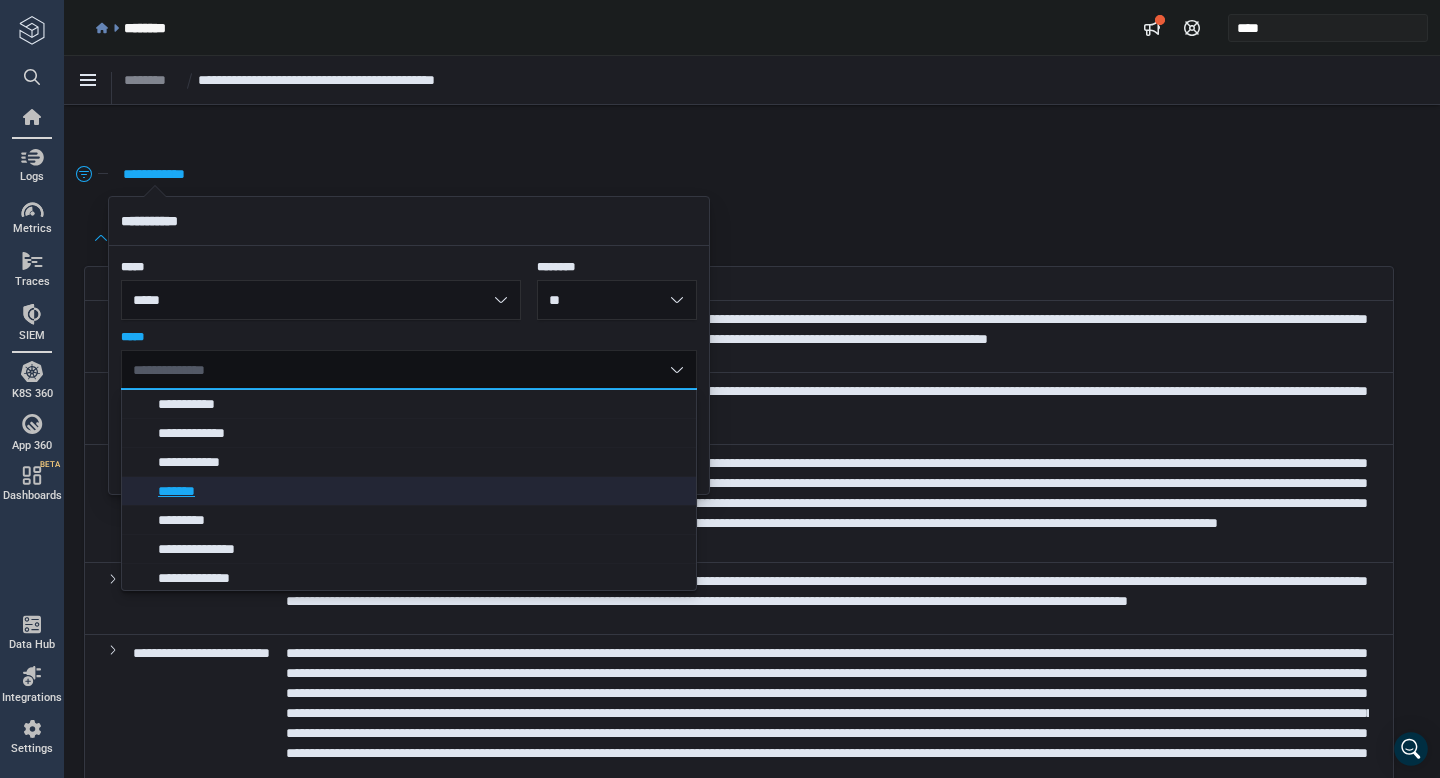 click on "*******" at bounding box center [410, 491] 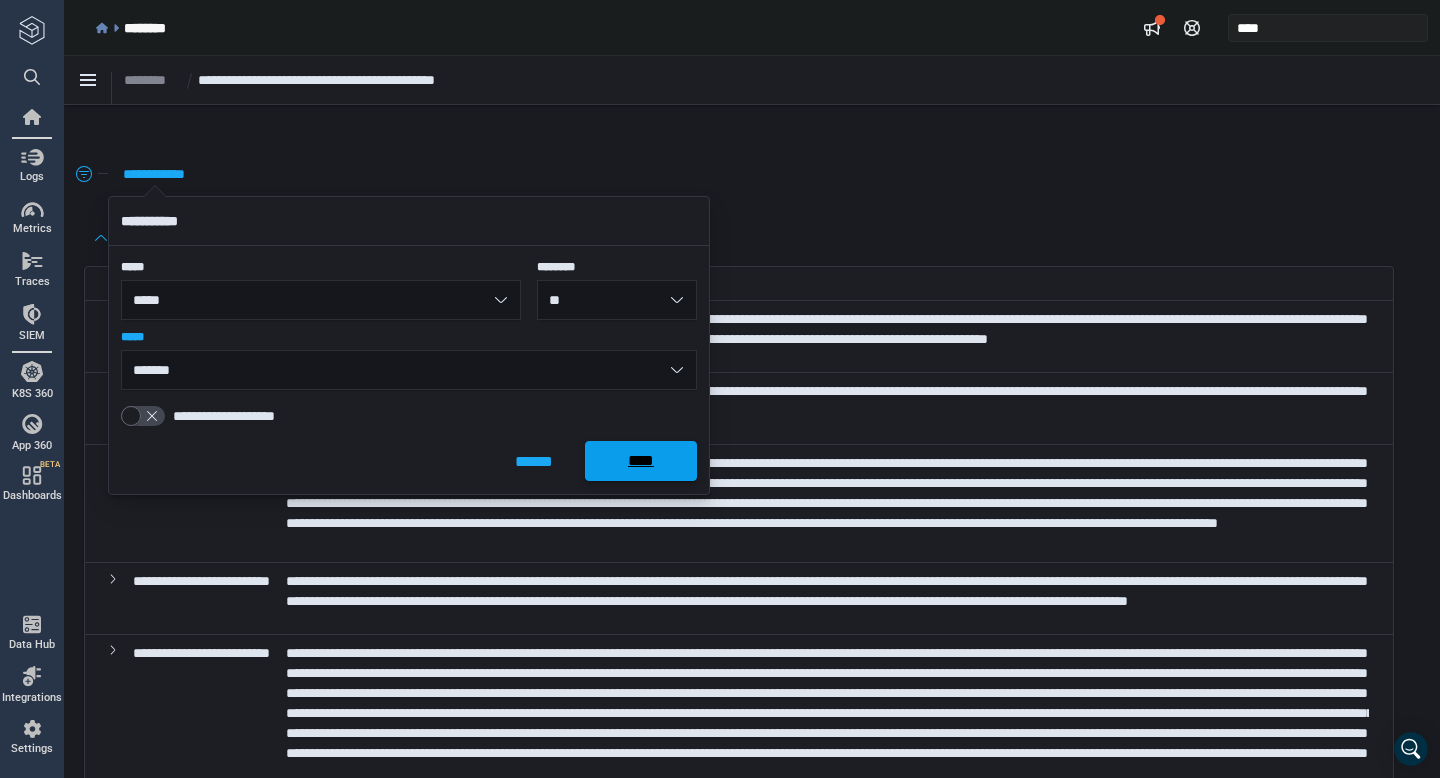 click on "****" at bounding box center [641, 461] 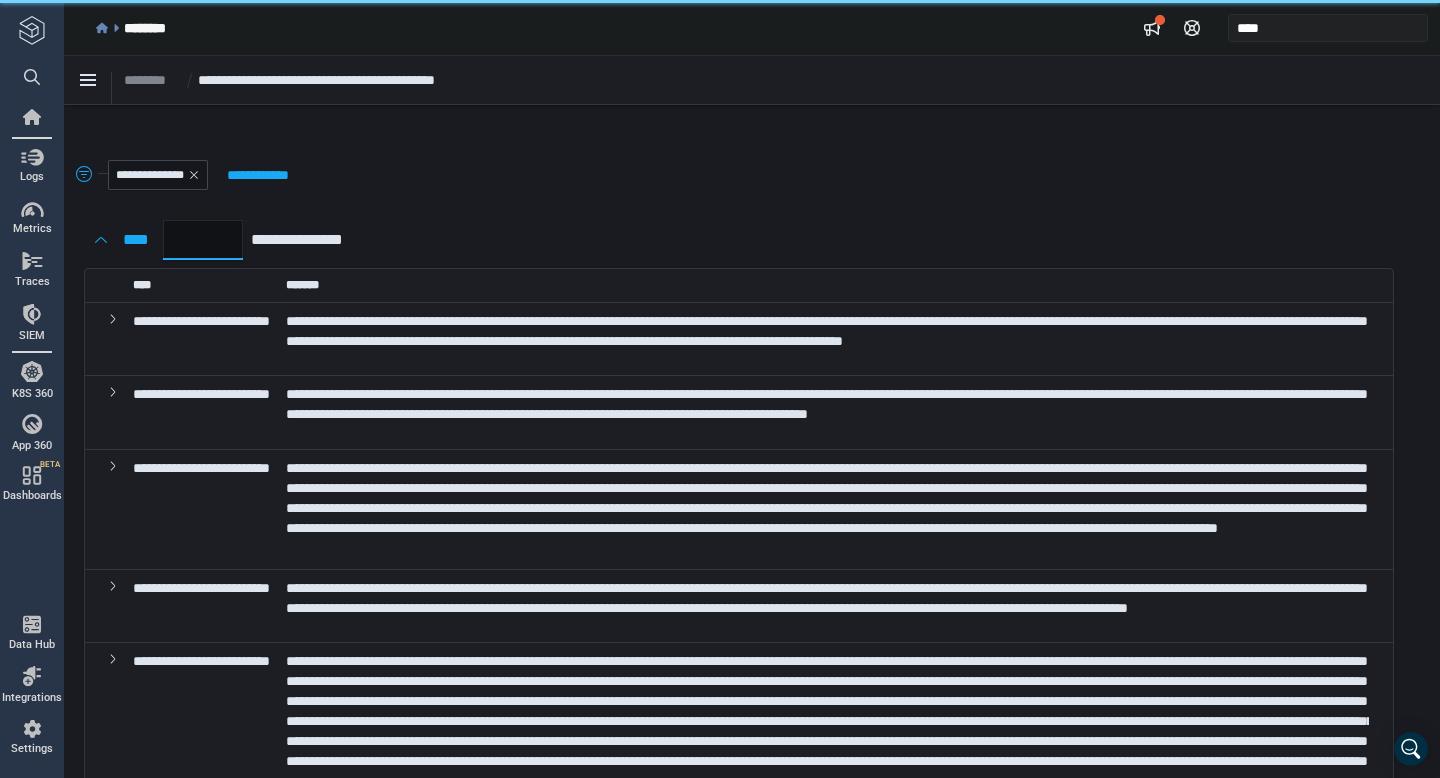 click on "*" at bounding box center [203, 240] 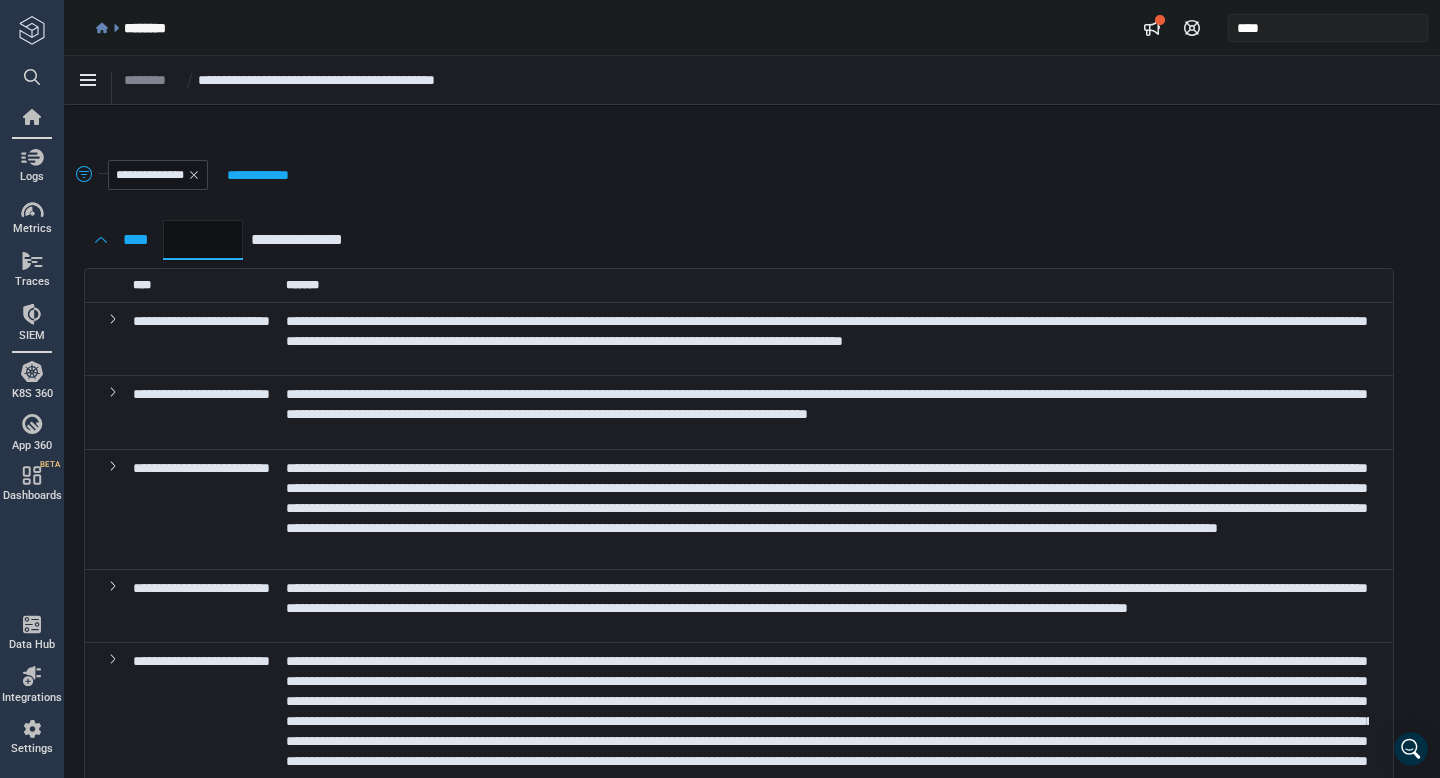 type on "**" 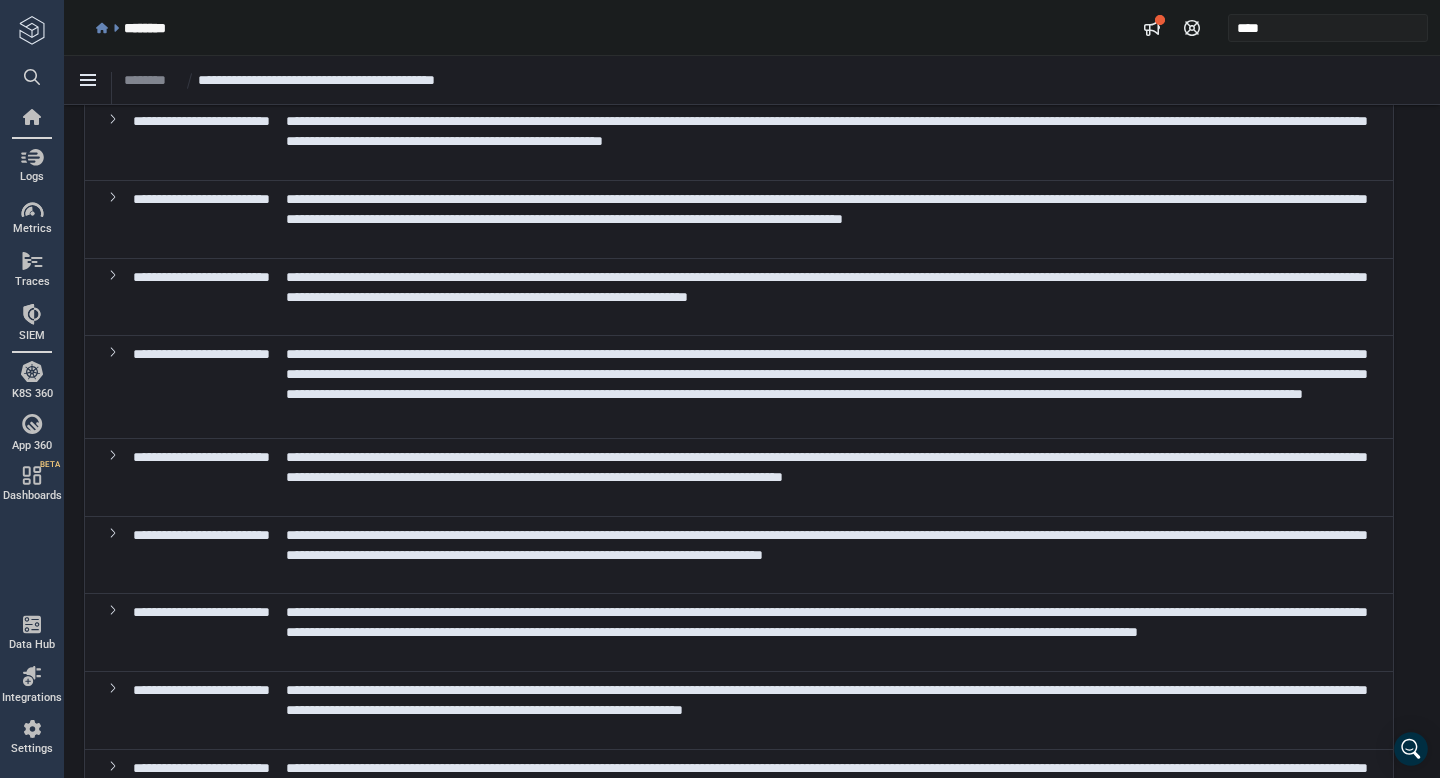 scroll, scrollTop: 3319, scrollLeft: 0, axis: vertical 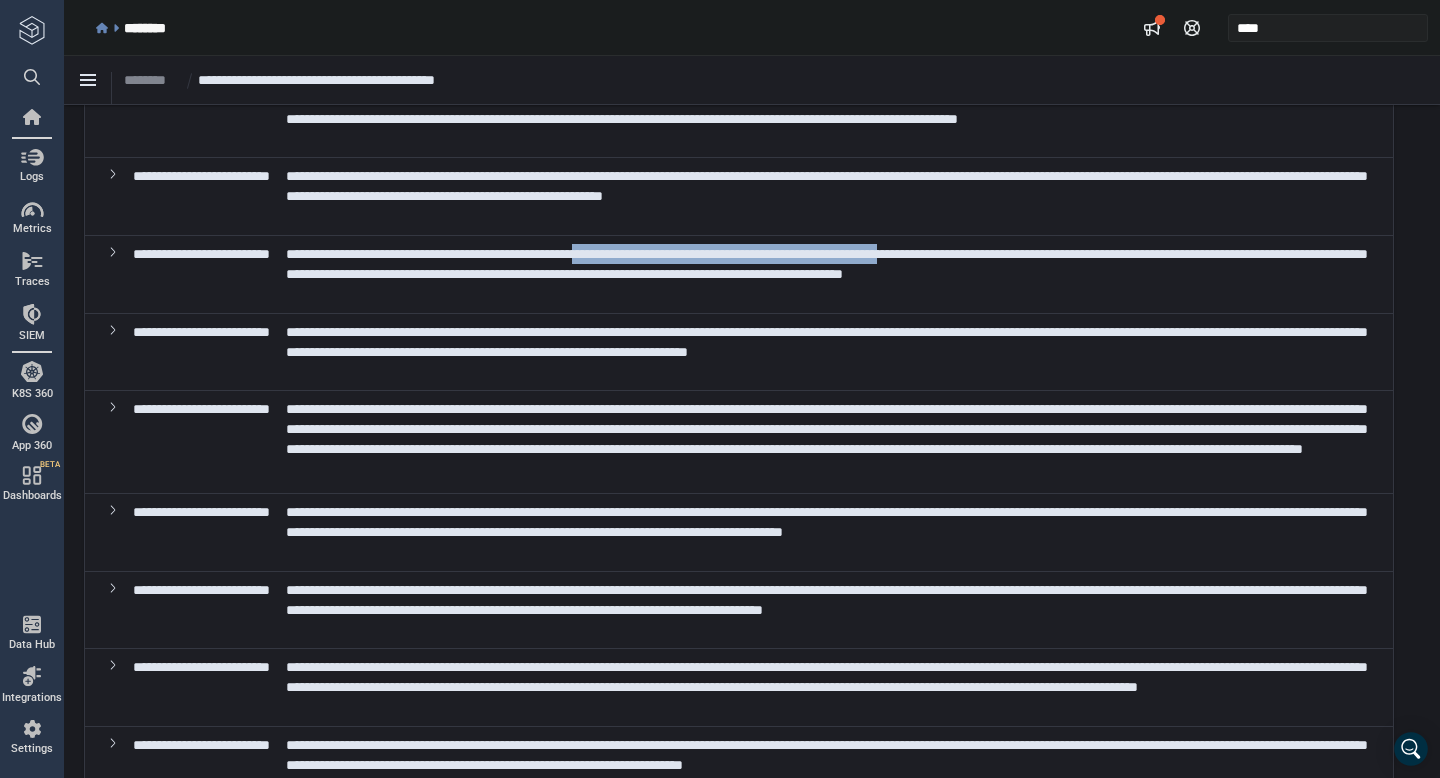 drag, startPoint x: 757, startPoint y: 316, endPoint x: 1155, endPoint y: 312, distance: 398.0201 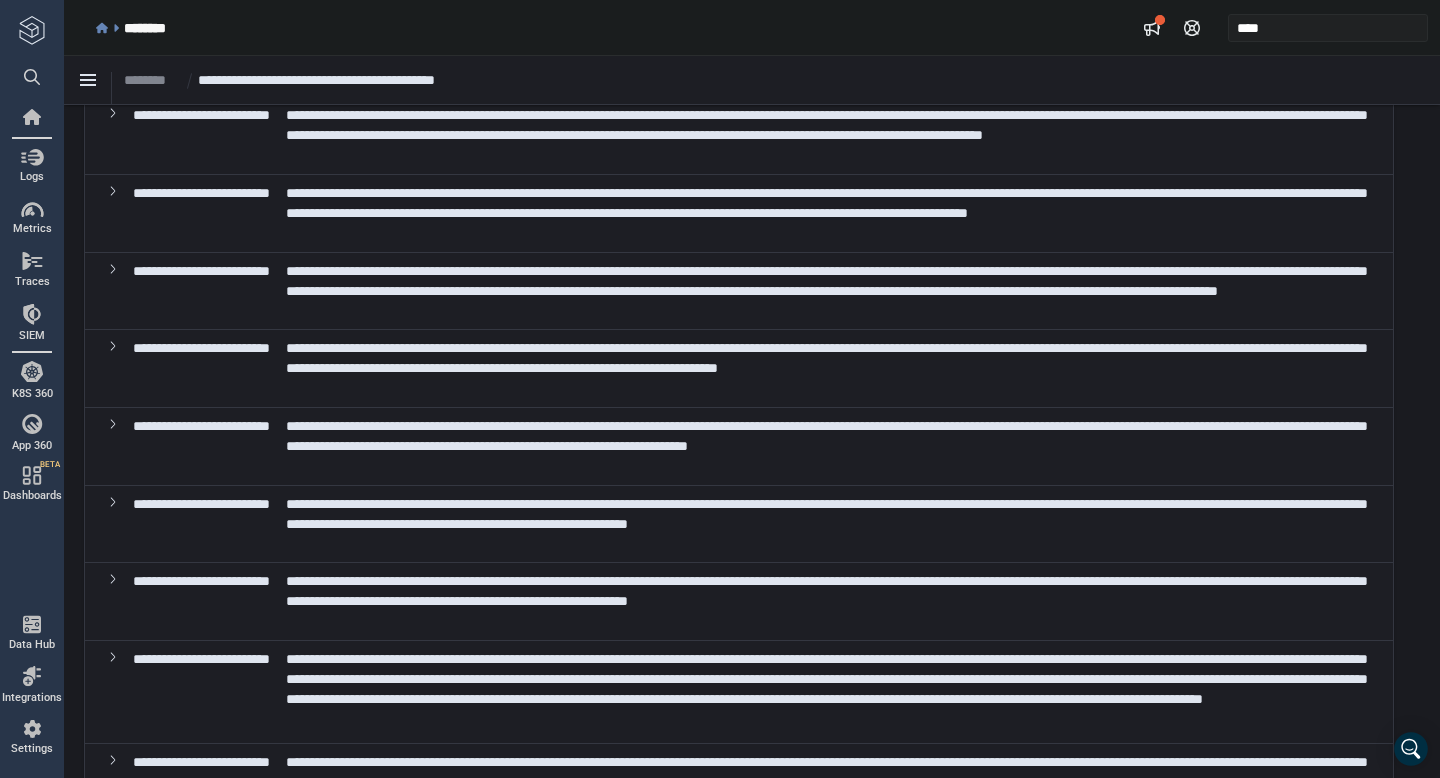 scroll, scrollTop: 0, scrollLeft: 0, axis: both 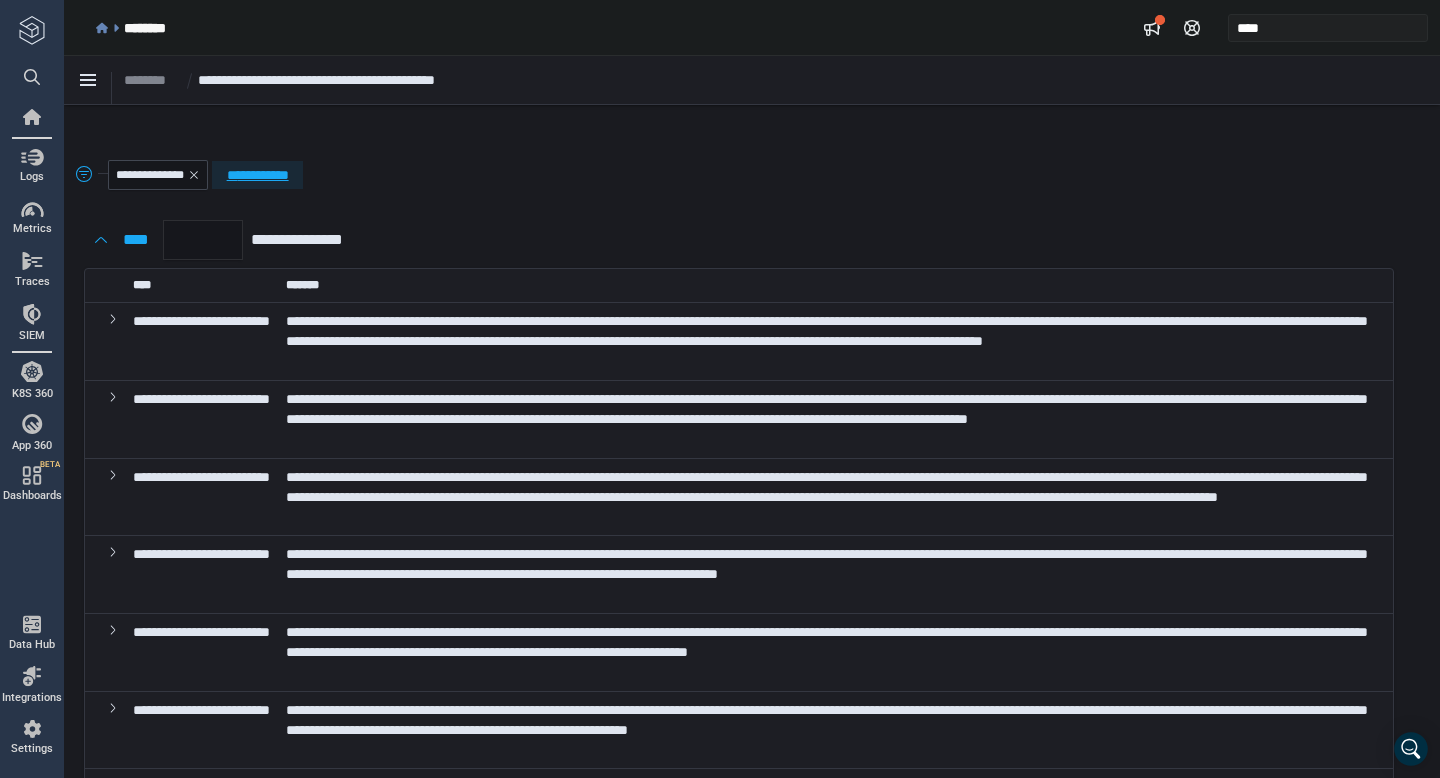 click on "**********" at bounding box center [257, 175] 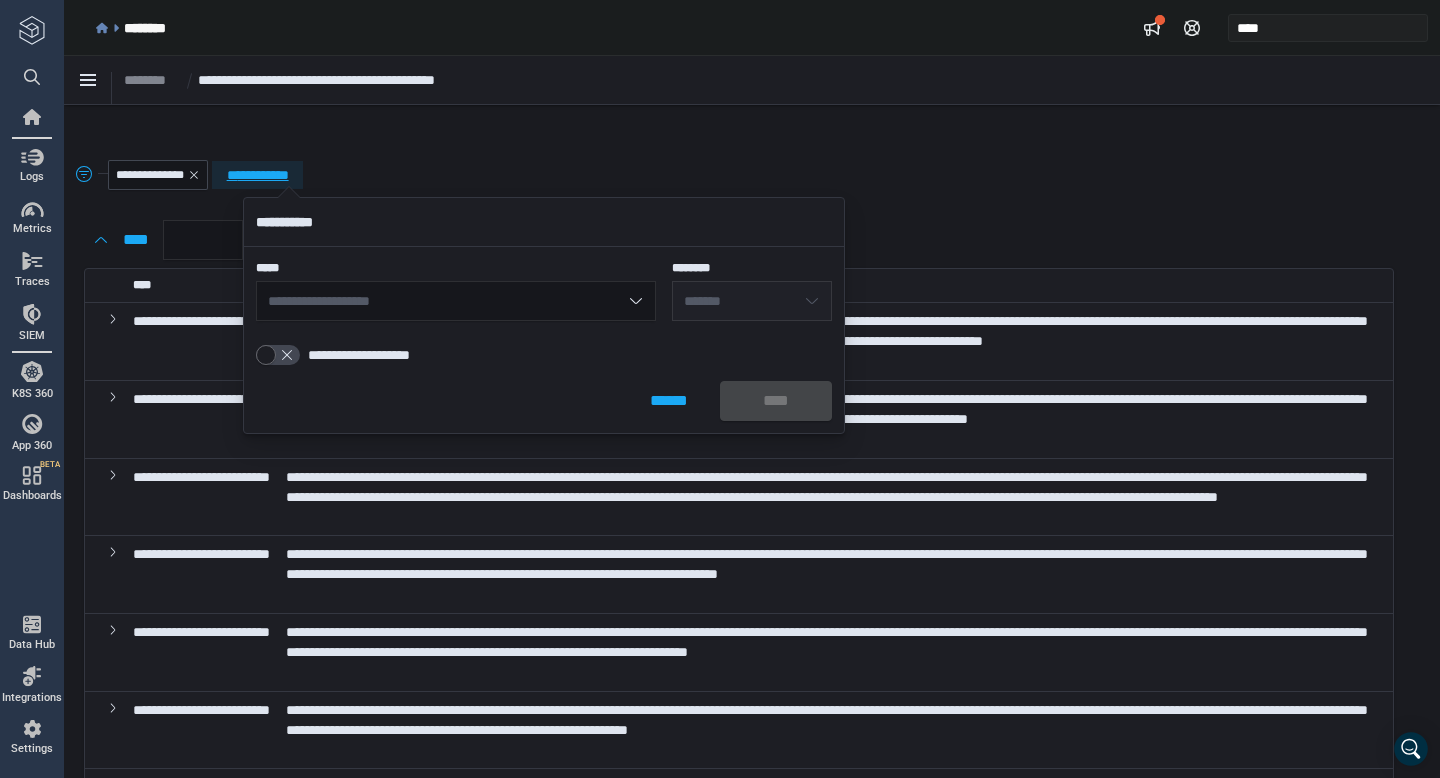 click on "**********" at bounding box center (739, 152) 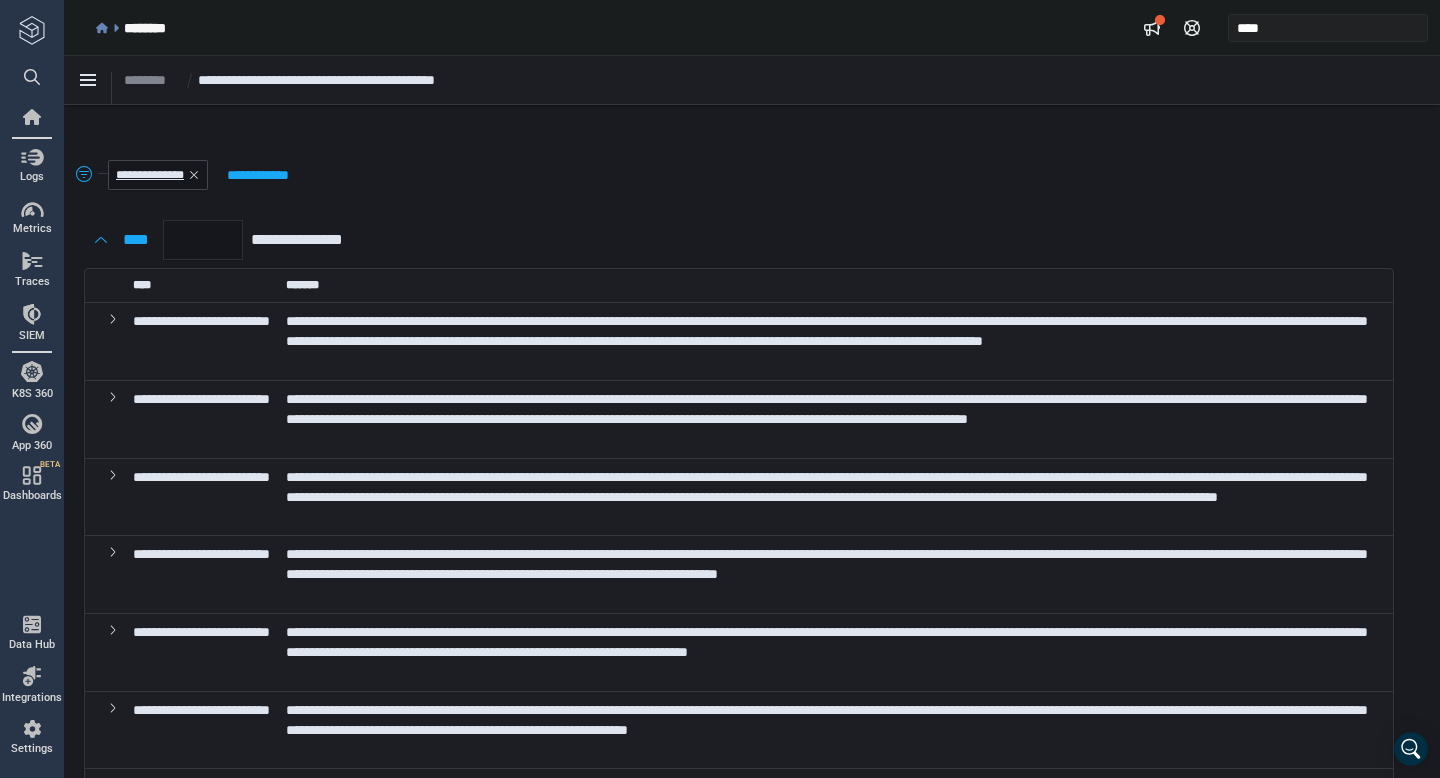 click on "*******" 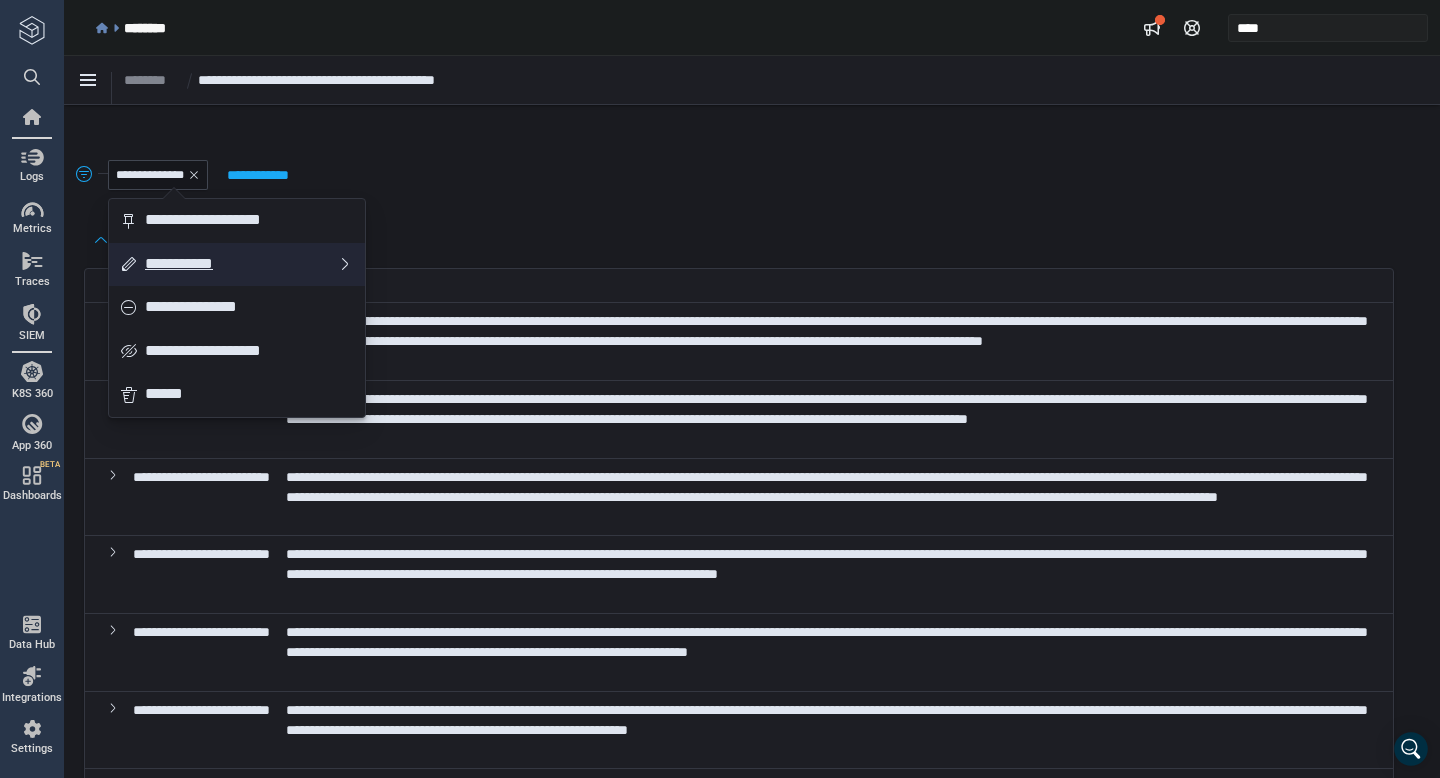 click on "**********" at bounding box center [241, 265] 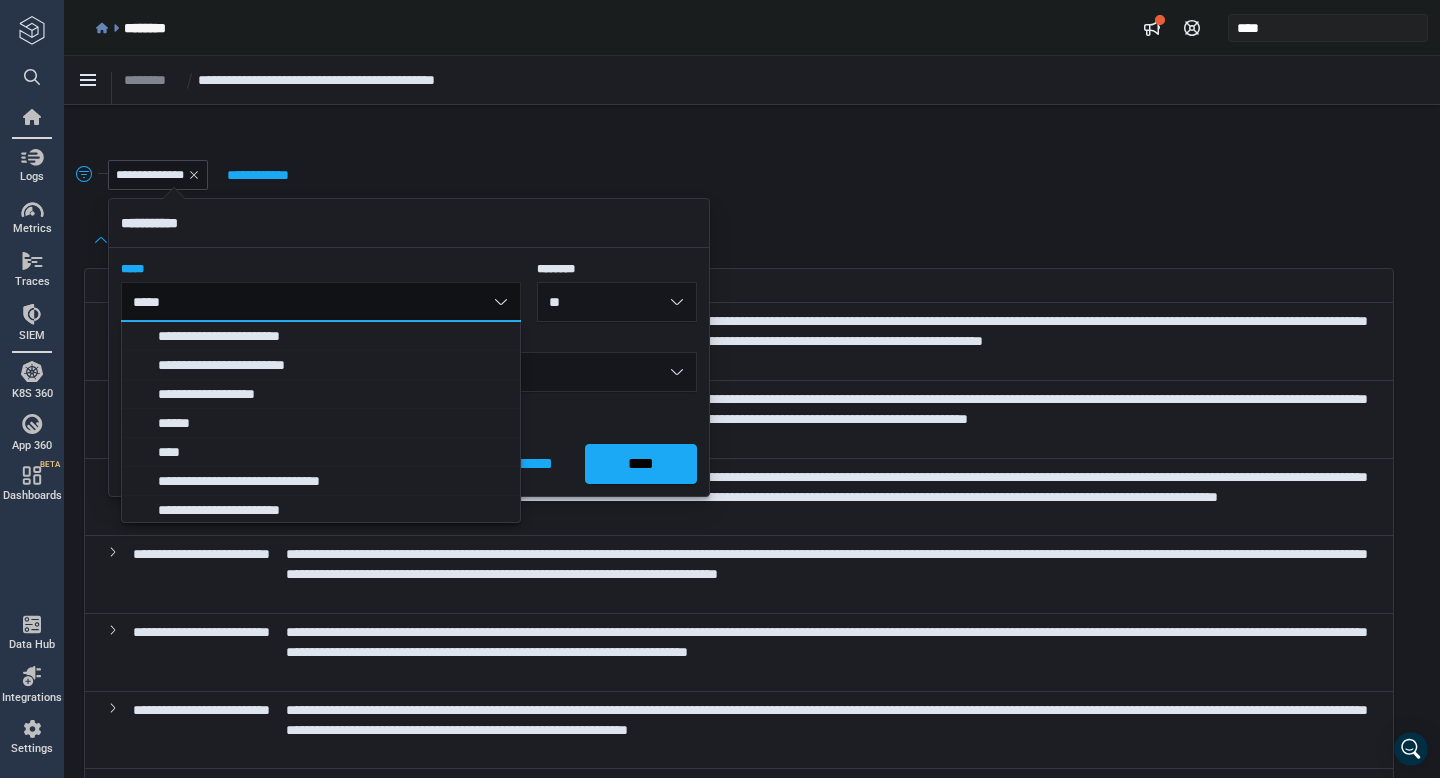 click on "**" at bounding box center (617, 302) 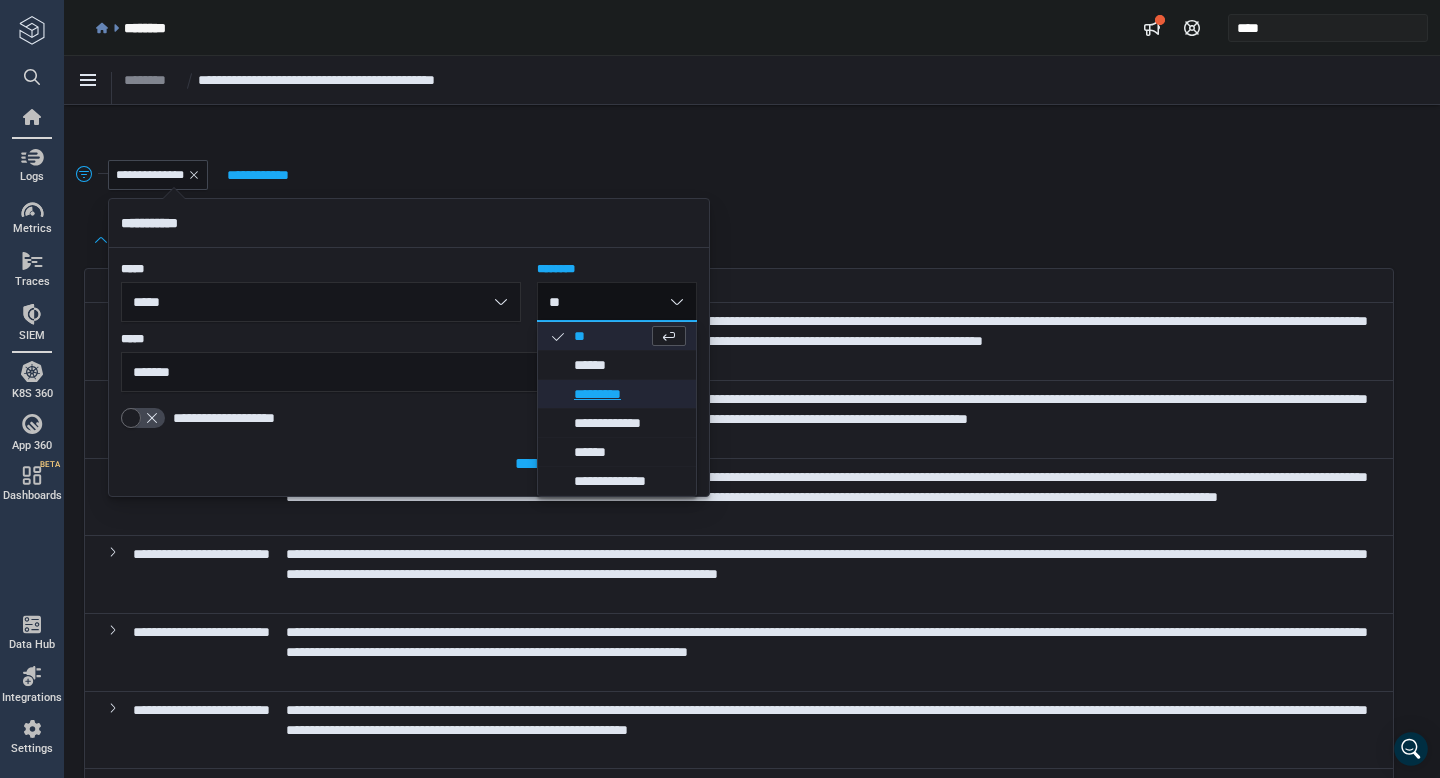 click on "*********" at bounding box center [630, 394] 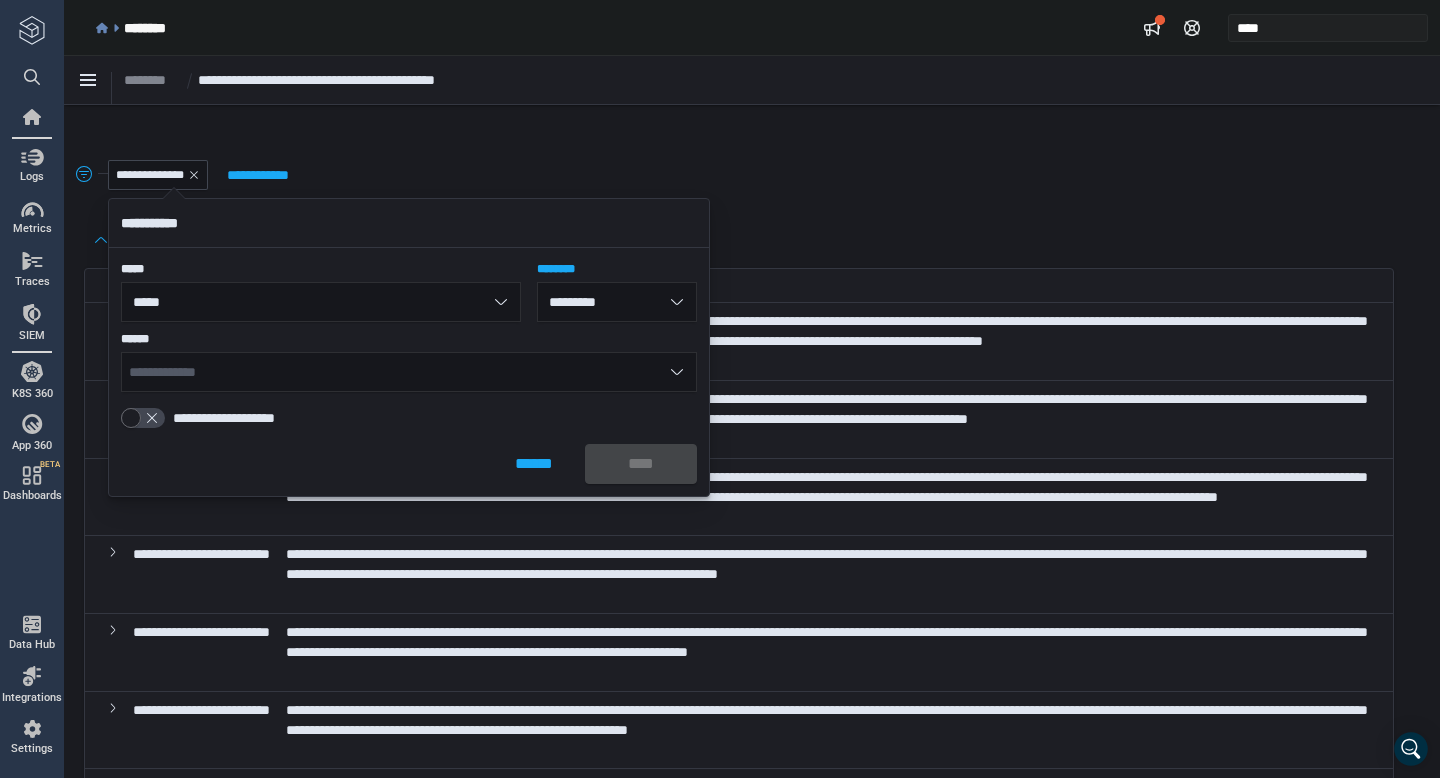 click on "**********" at bounding box center (409, 372) 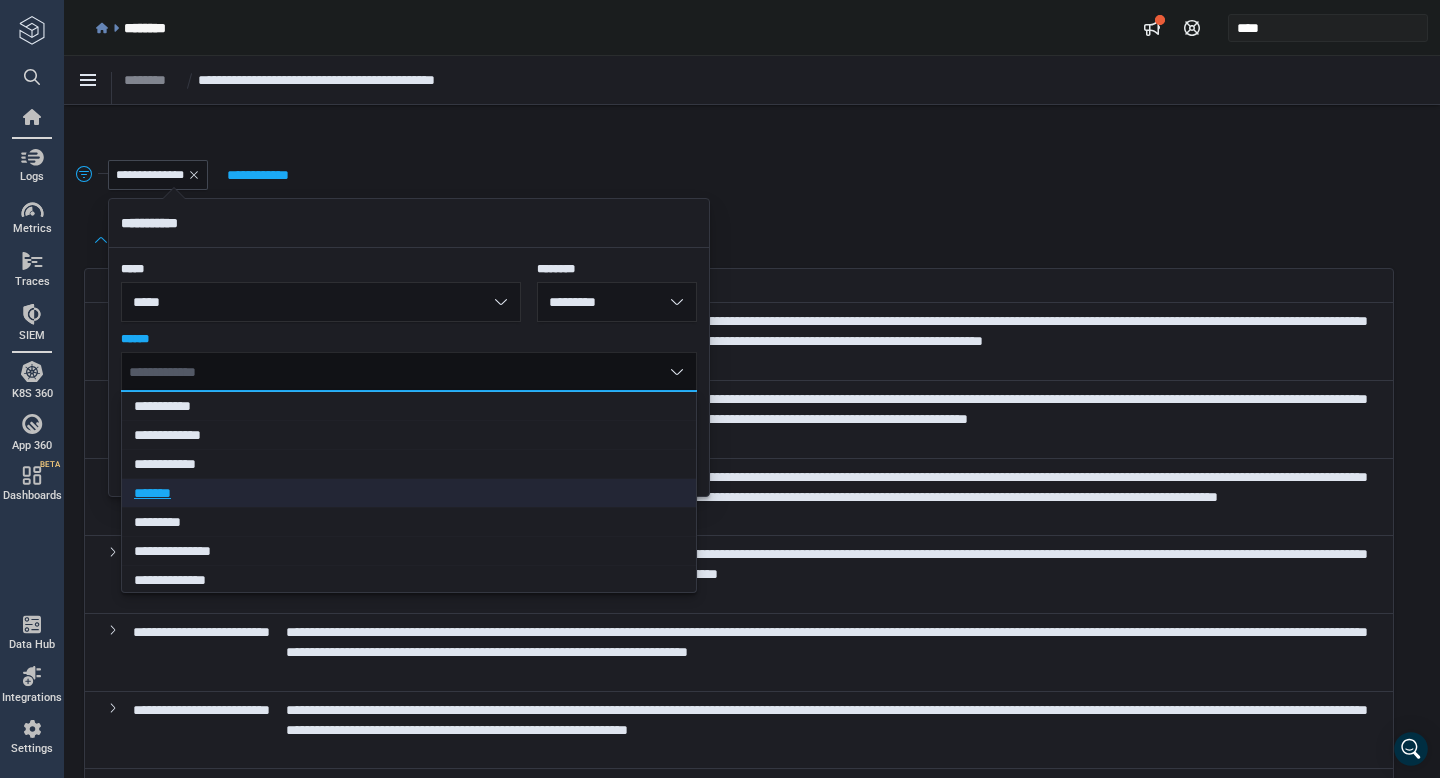 click on "*******" at bounding box center [402, 493] 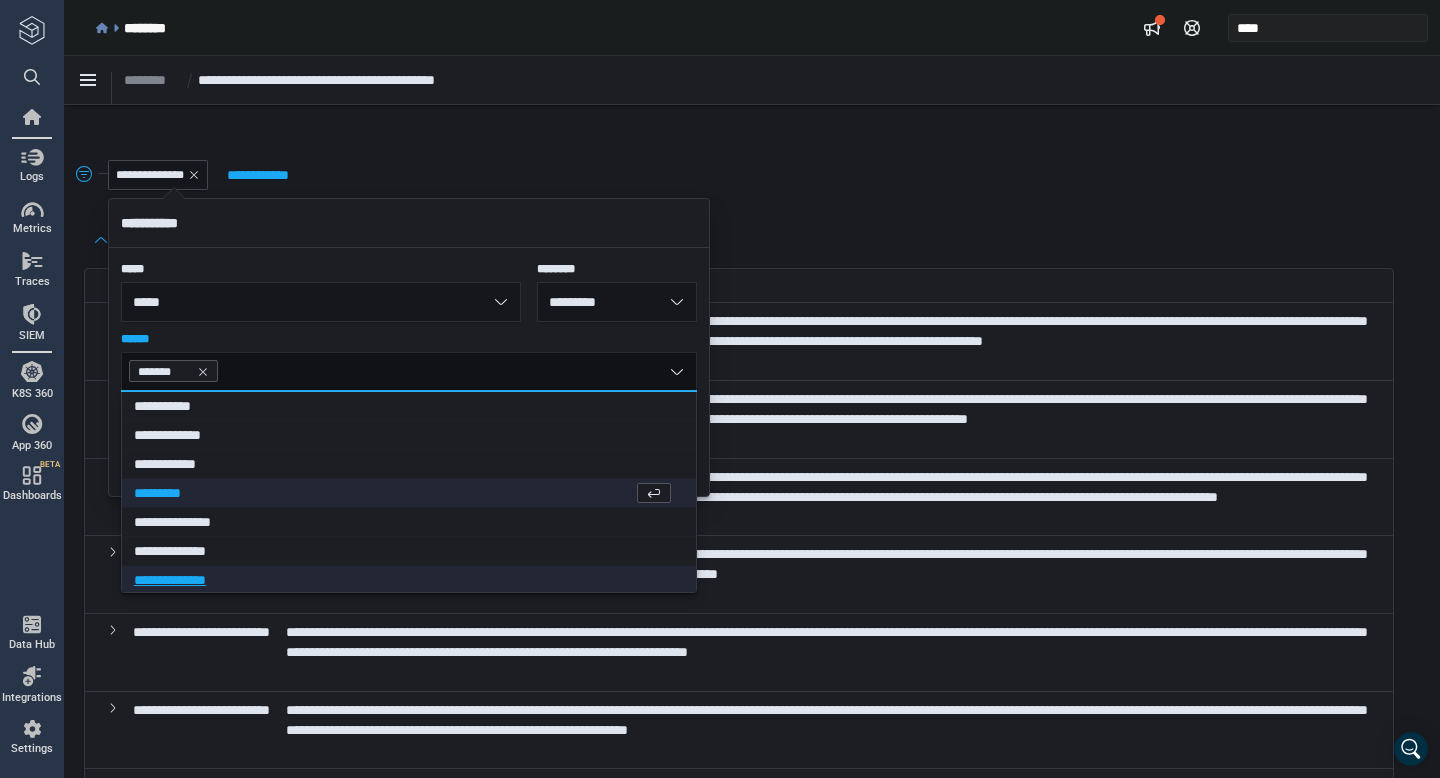 click on "**********" at bounding box center (402, 580) 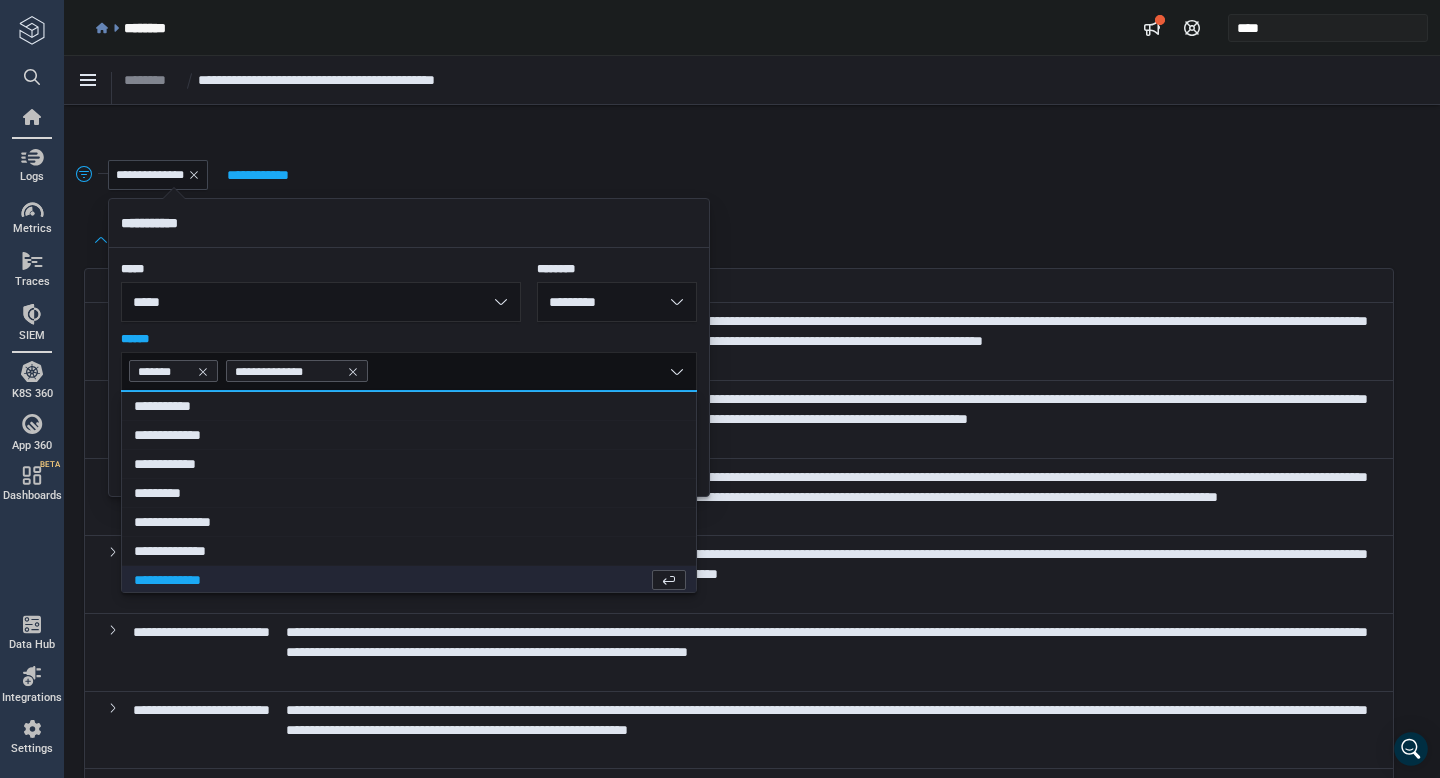 click on "**********" at bounding box center (397, 223) 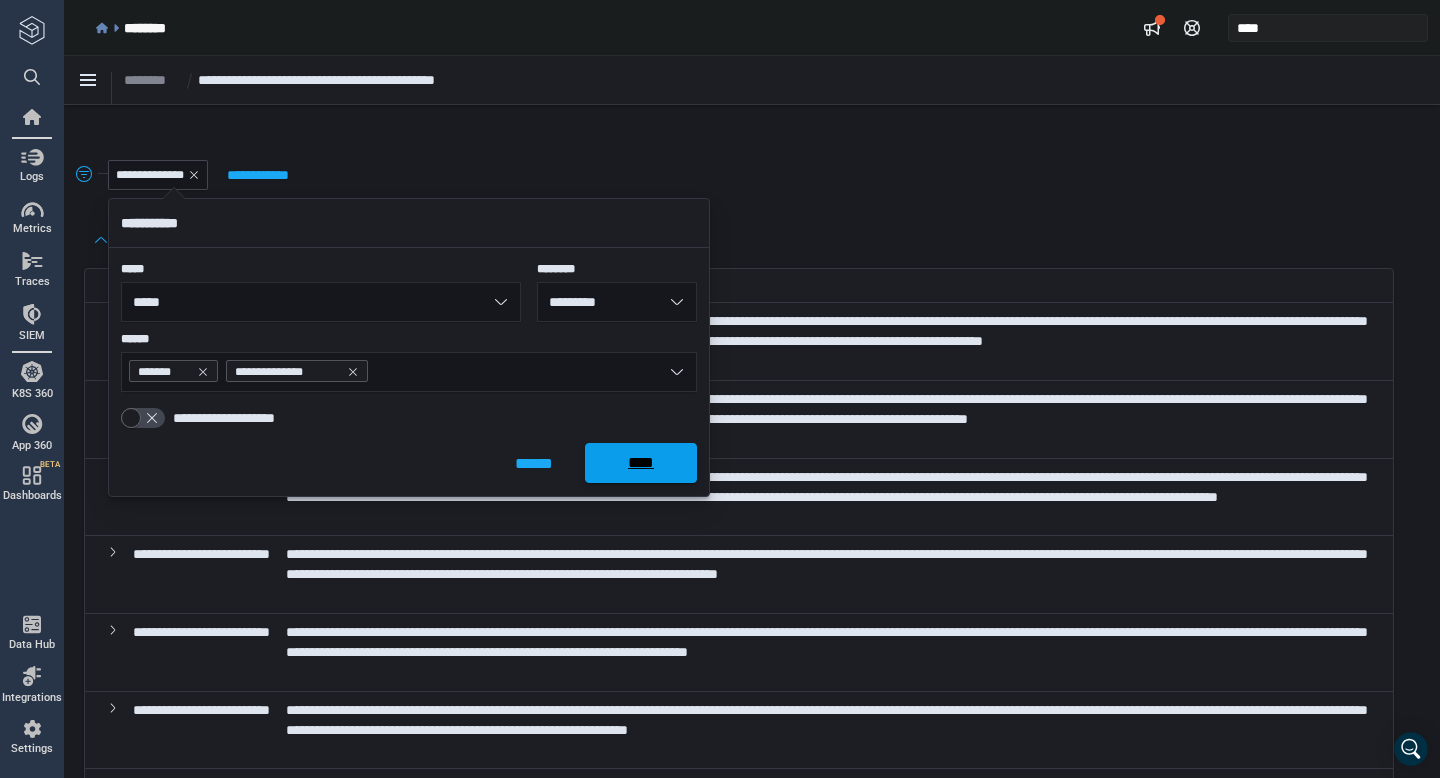 click on "****" at bounding box center (641, 463) 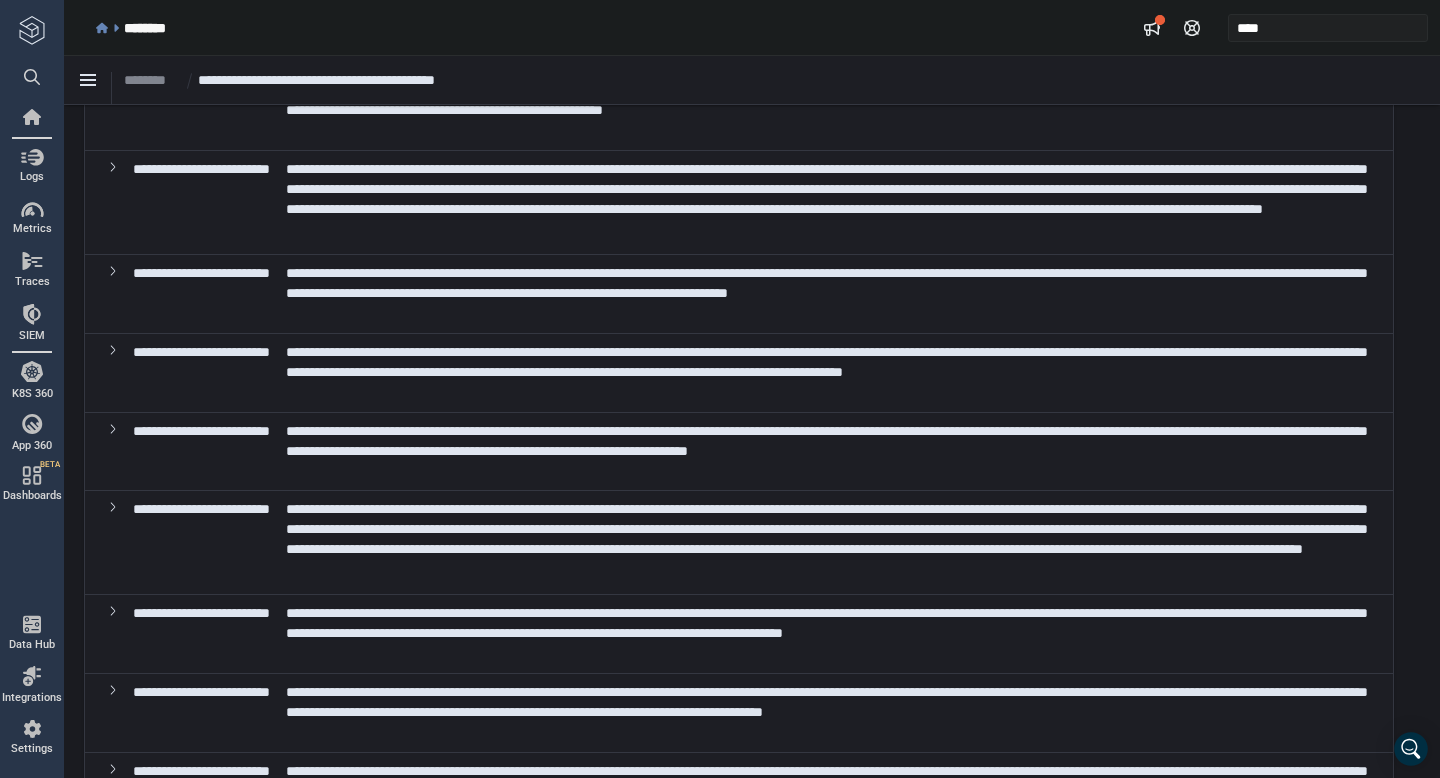 scroll, scrollTop: 3619, scrollLeft: 0, axis: vertical 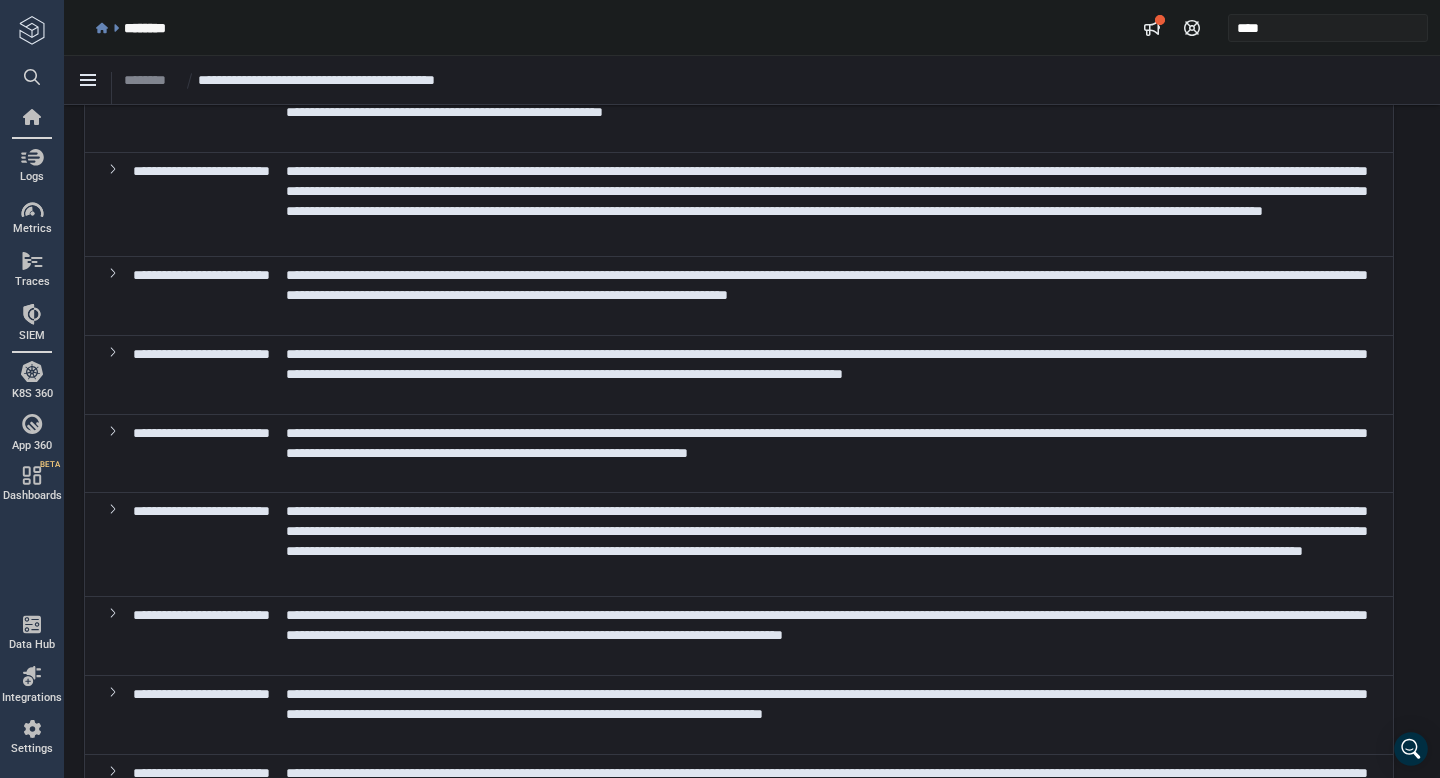 click on "**********" at bounding box center (827, 364) 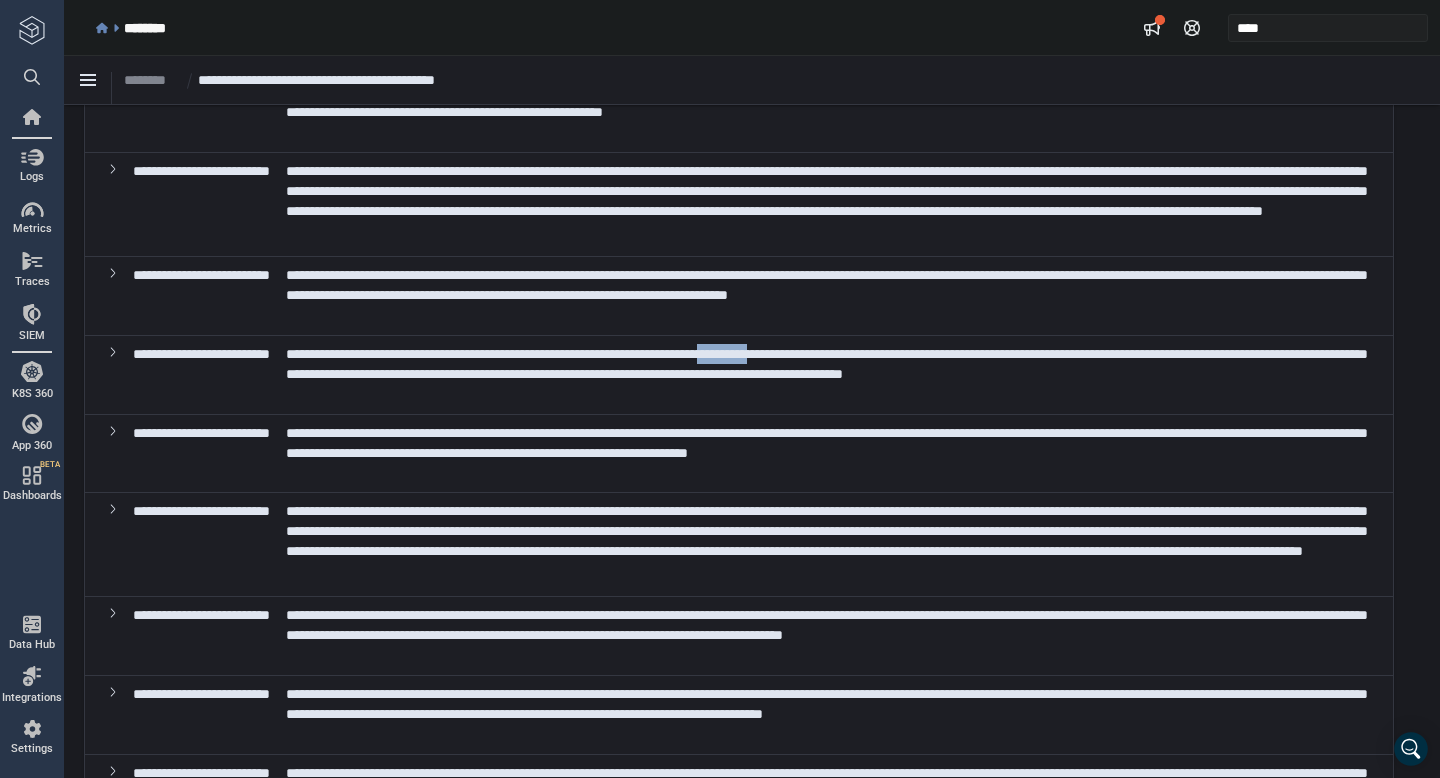 click on "**********" at bounding box center (827, 364) 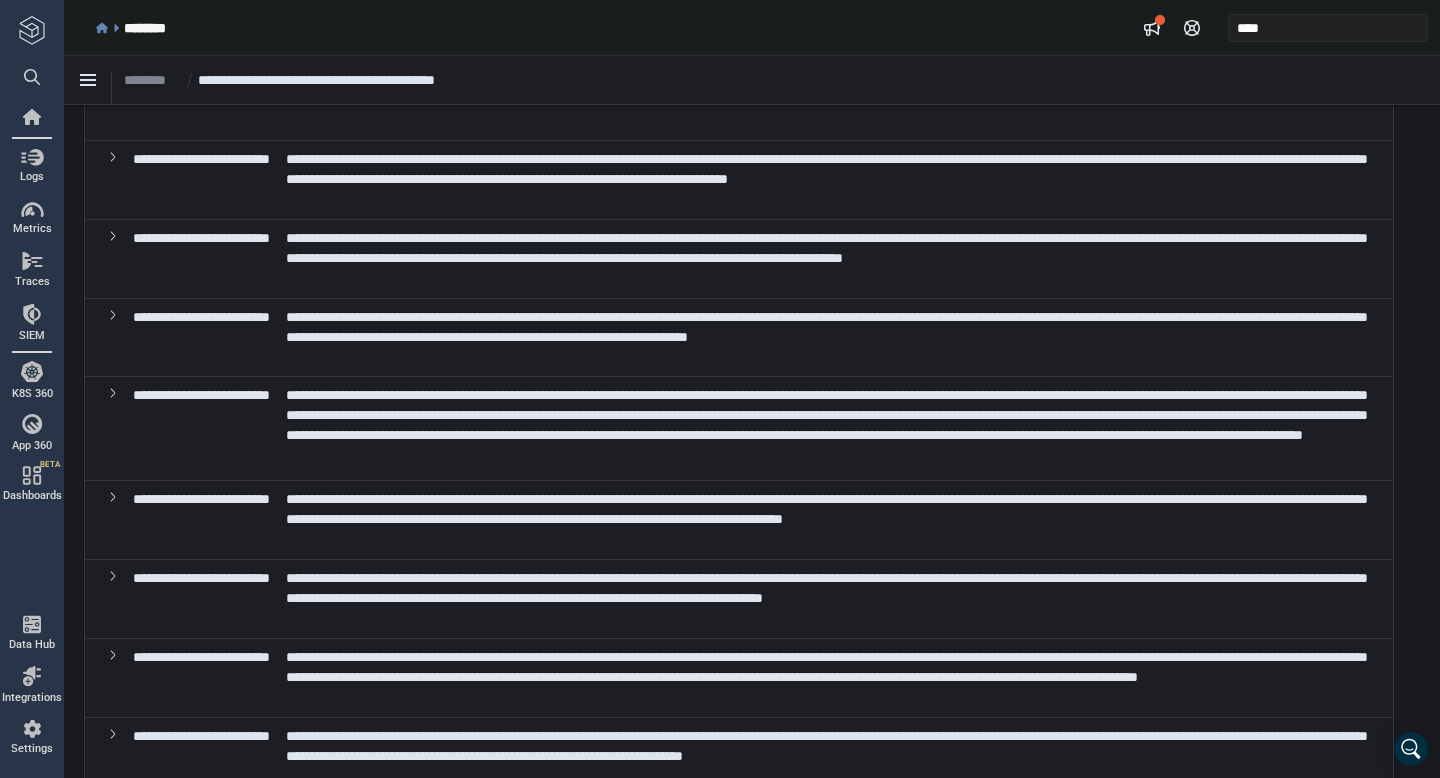 scroll, scrollTop: 3707, scrollLeft: 0, axis: vertical 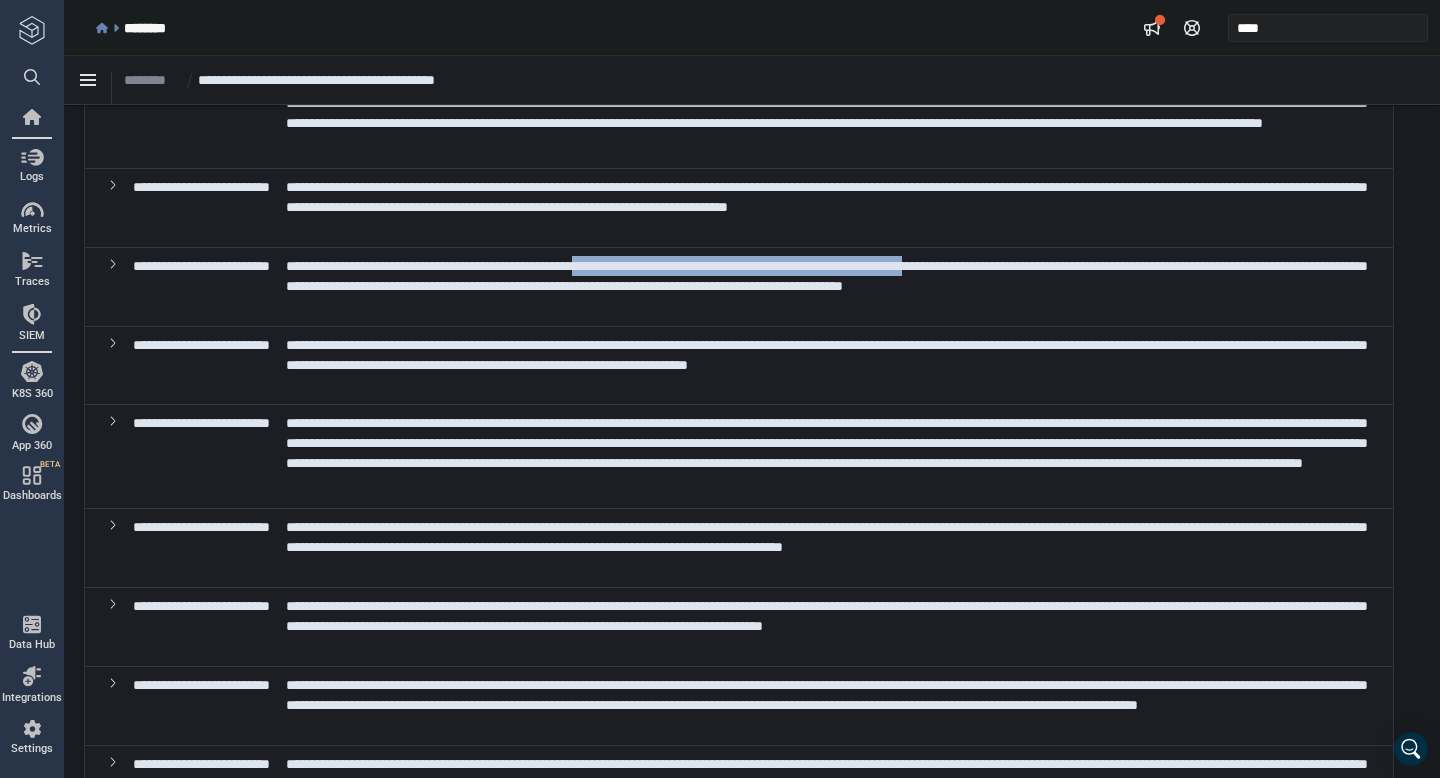 drag, startPoint x: 756, startPoint y: 320, endPoint x: 1193, endPoint y: 333, distance: 437.19333 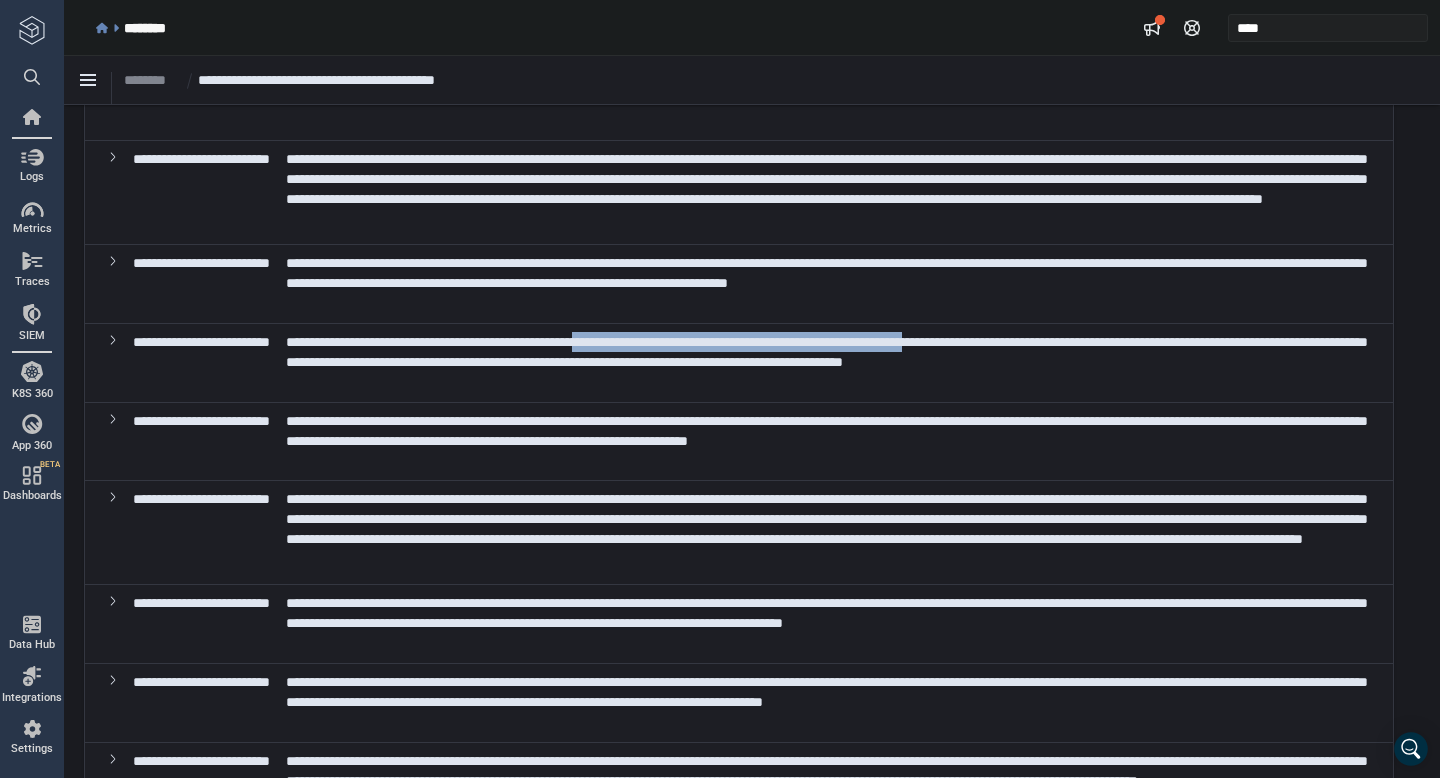 scroll, scrollTop: 3593, scrollLeft: 0, axis: vertical 